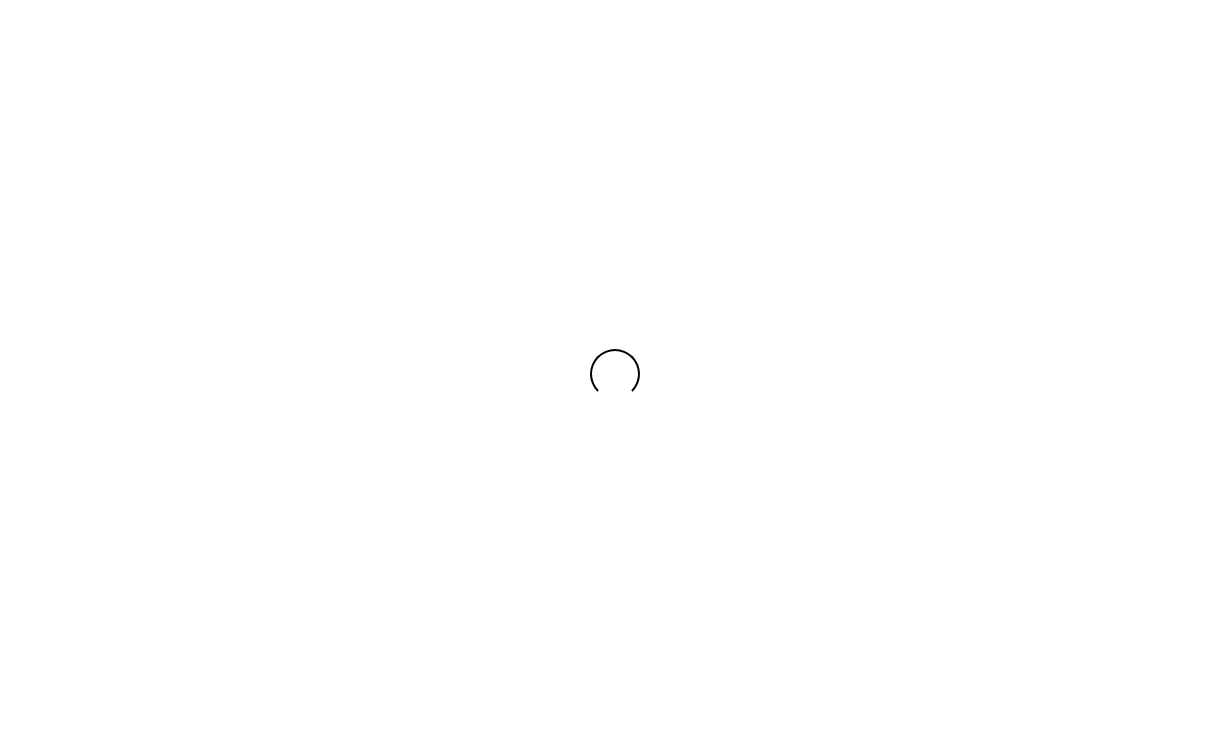 scroll, scrollTop: 0, scrollLeft: 0, axis: both 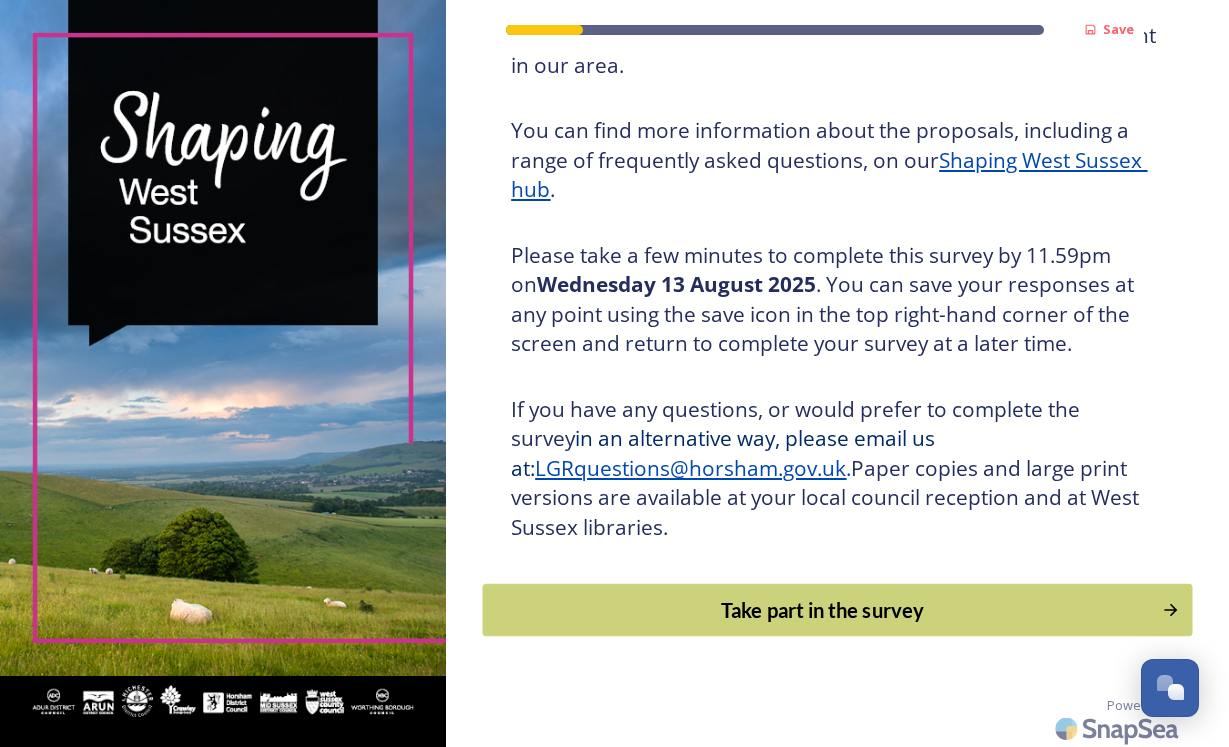 click on "Take part in the survey" at bounding box center [823, 610] 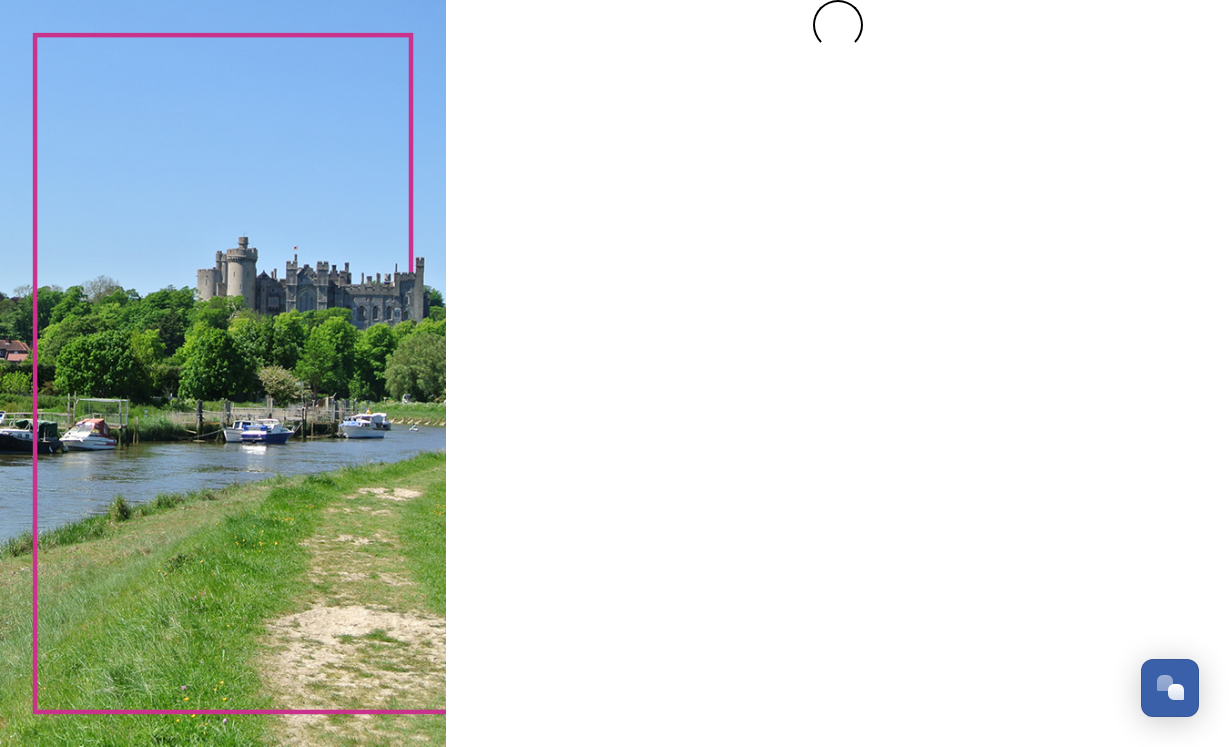 scroll, scrollTop: 0, scrollLeft: 0, axis: both 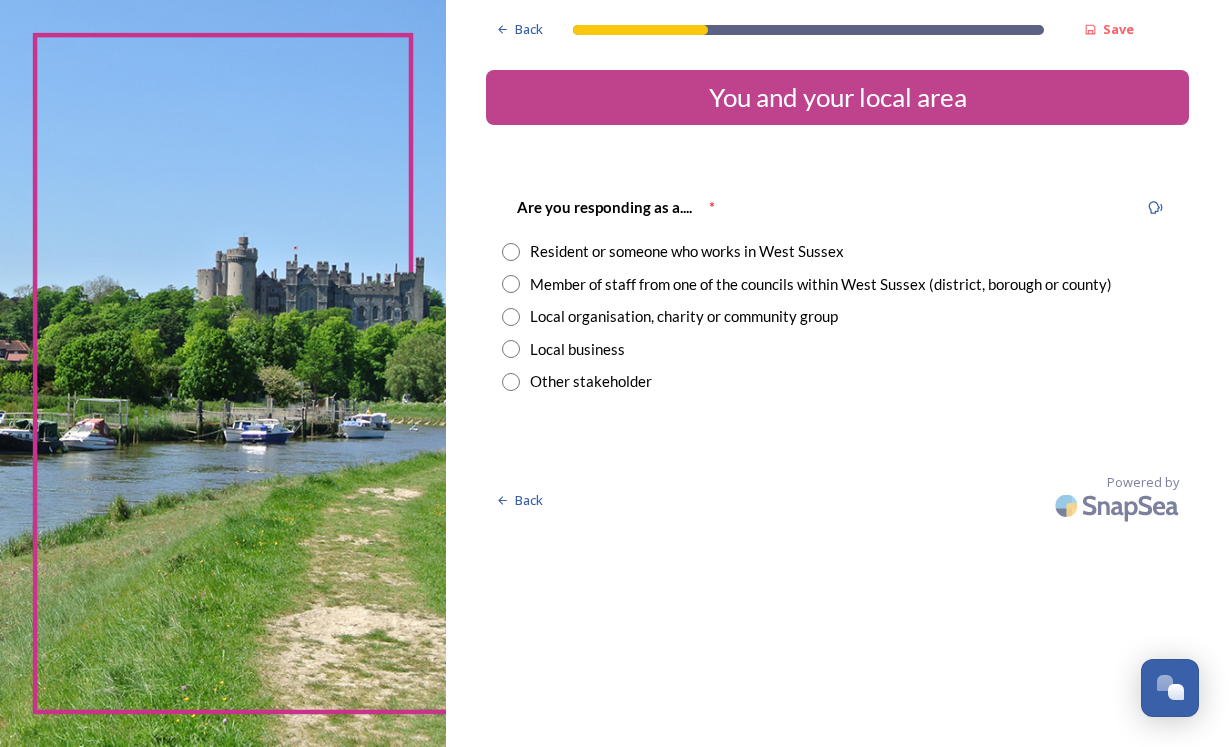 click at bounding box center (511, 252) 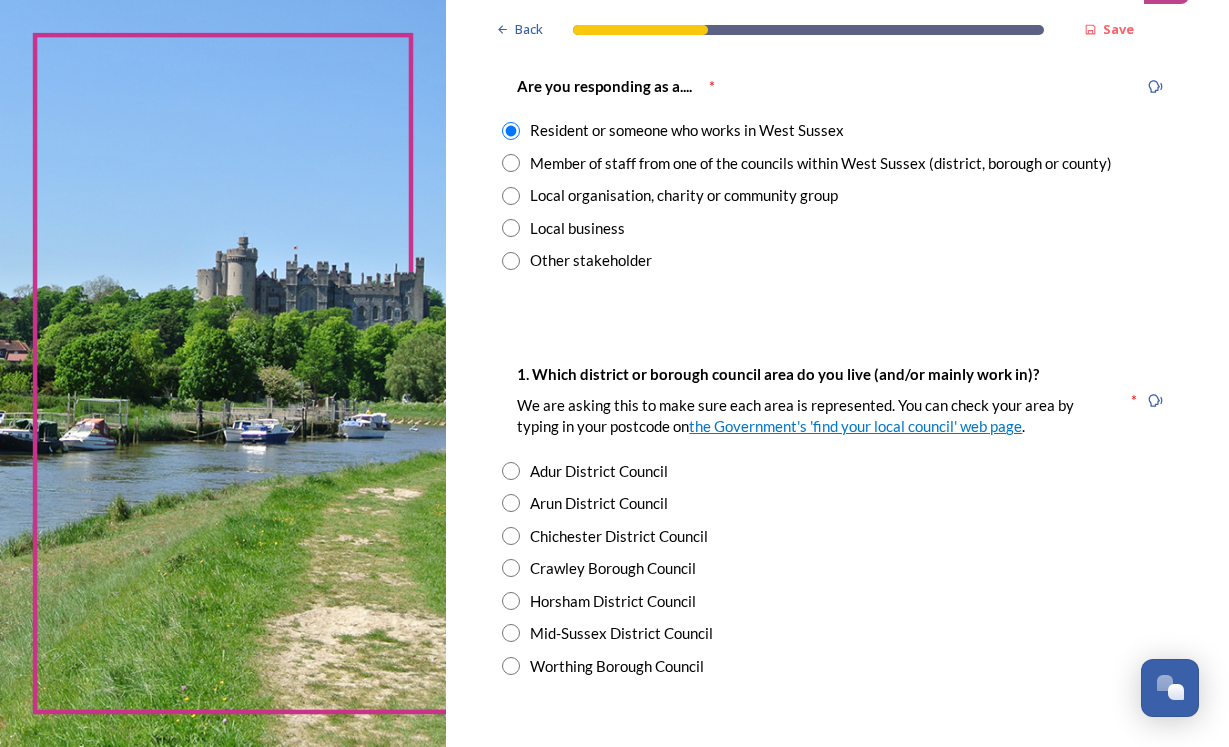 scroll, scrollTop: 147, scrollLeft: 0, axis: vertical 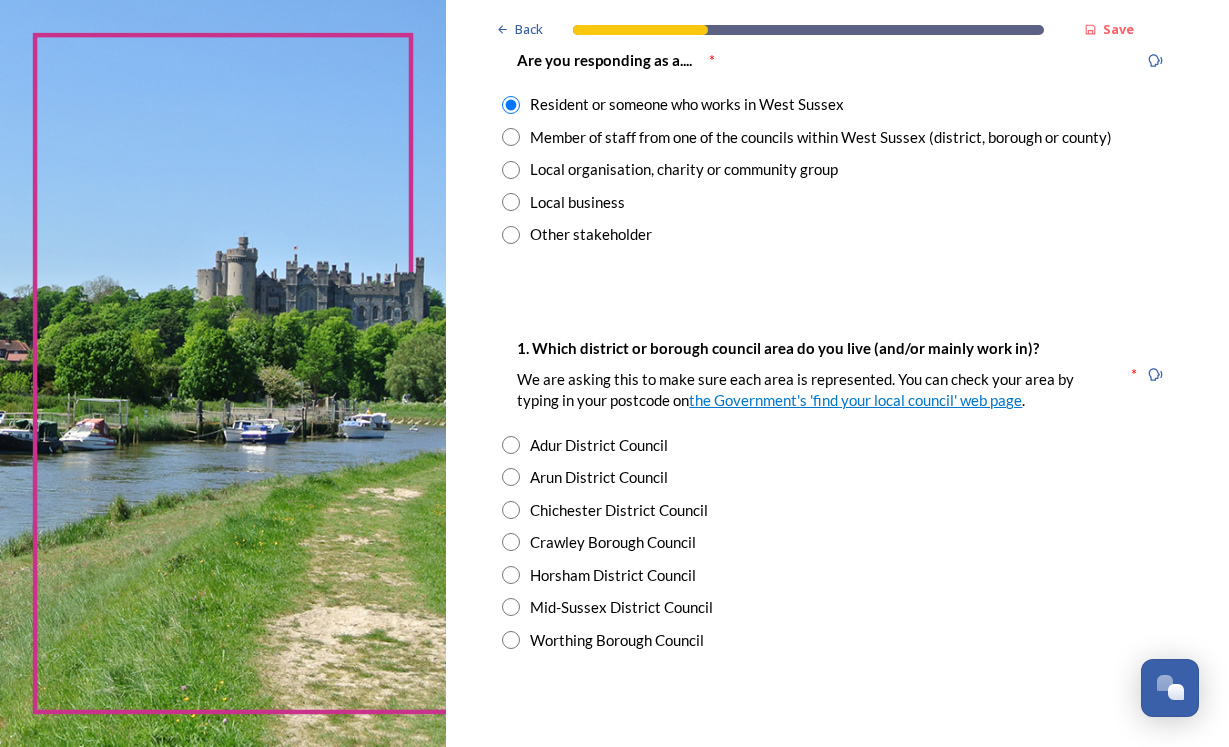 drag, startPoint x: 556, startPoint y: 472, endPoint x: 615, endPoint y: 469, distance: 59.07622 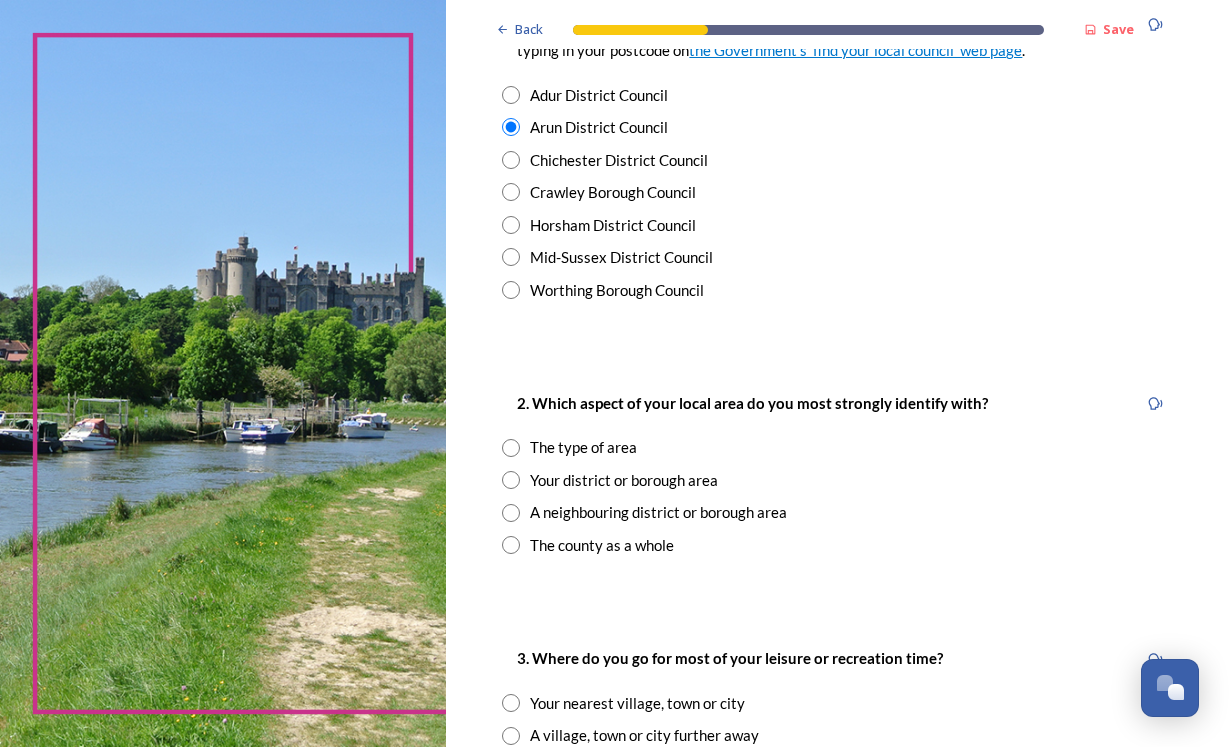 scroll, scrollTop: 498, scrollLeft: 0, axis: vertical 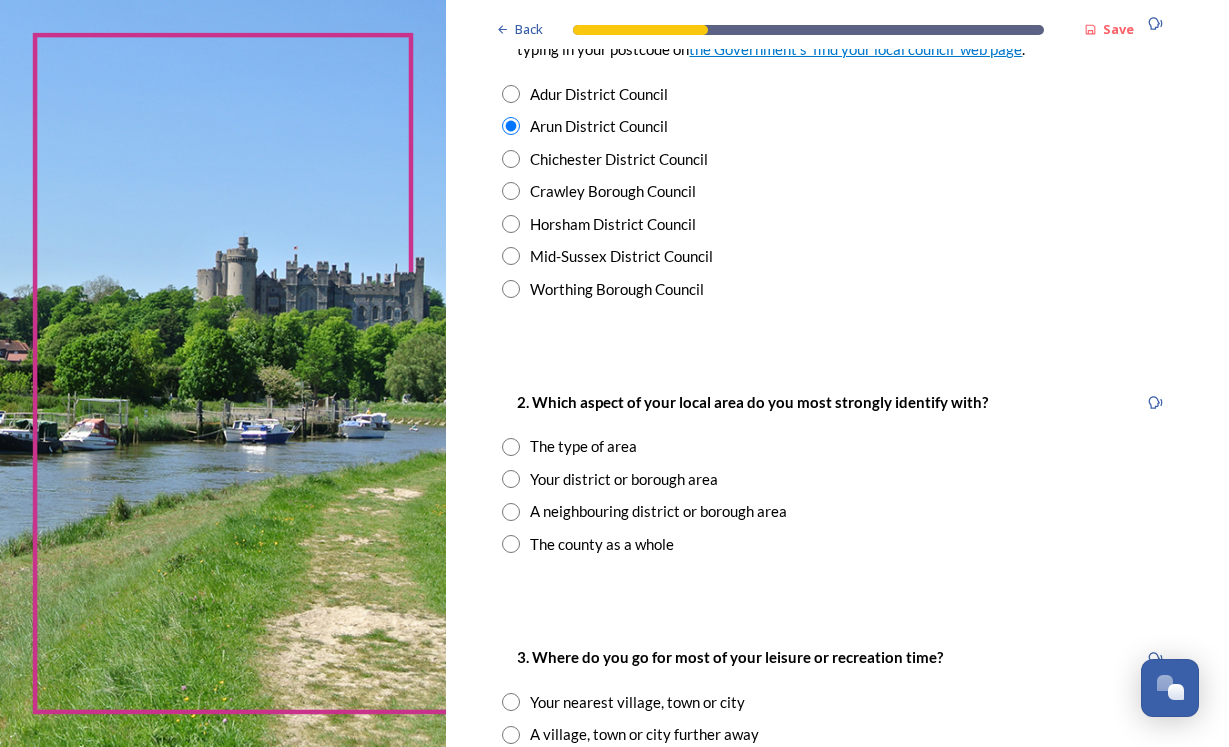 click at bounding box center (511, 479) 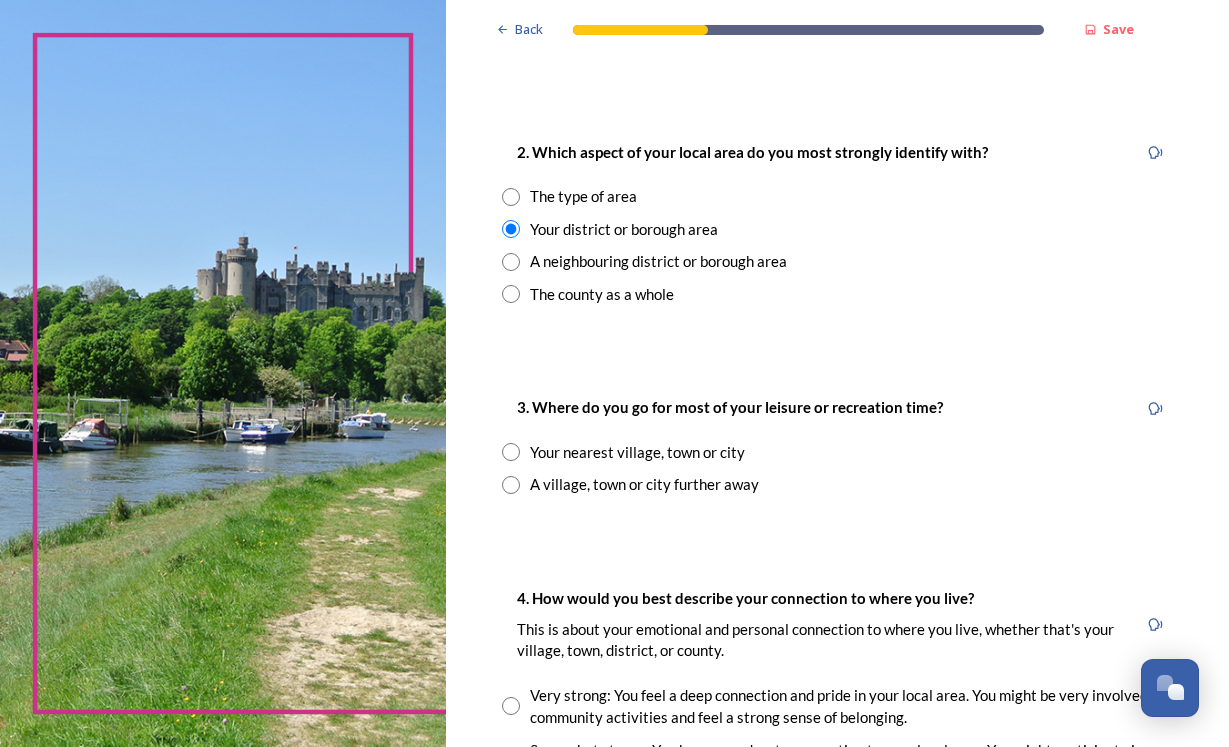 scroll, scrollTop: 752, scrollLeft: 0, axis: vertical 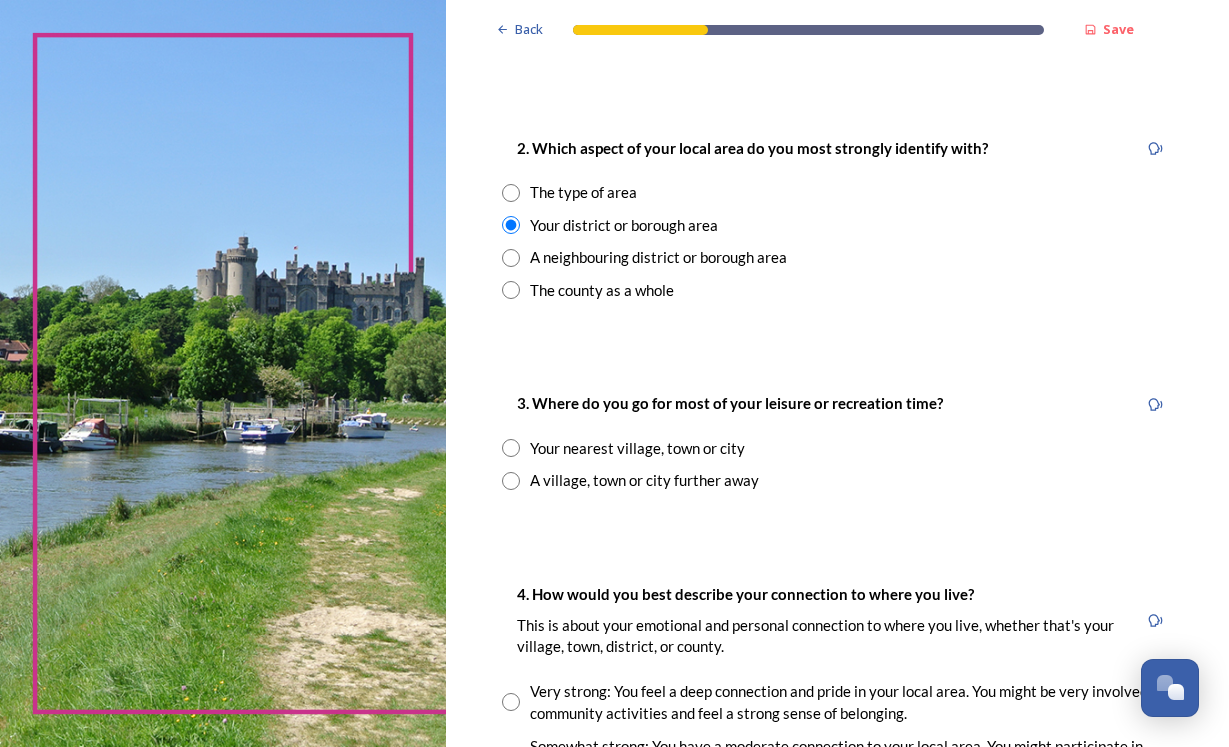 click at bounding box center [511, 448] 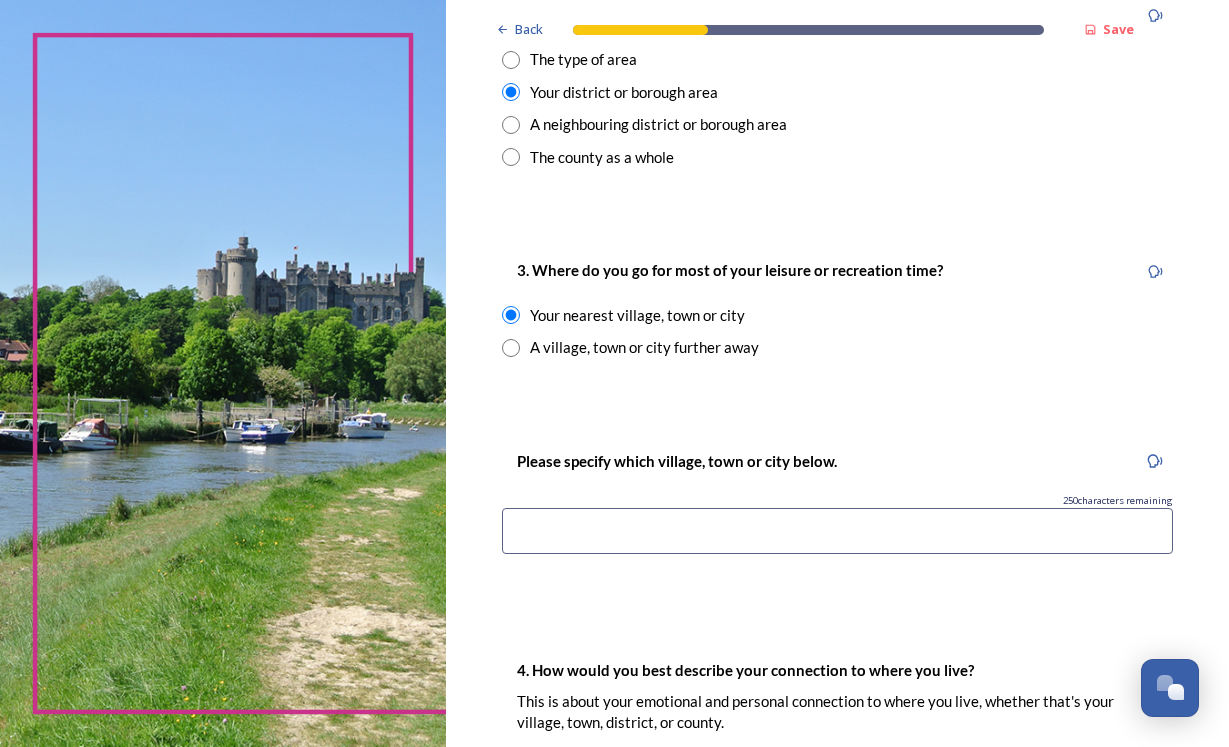 scroll, scrollTop: 887, scrollLeft: 0, axis: vertical 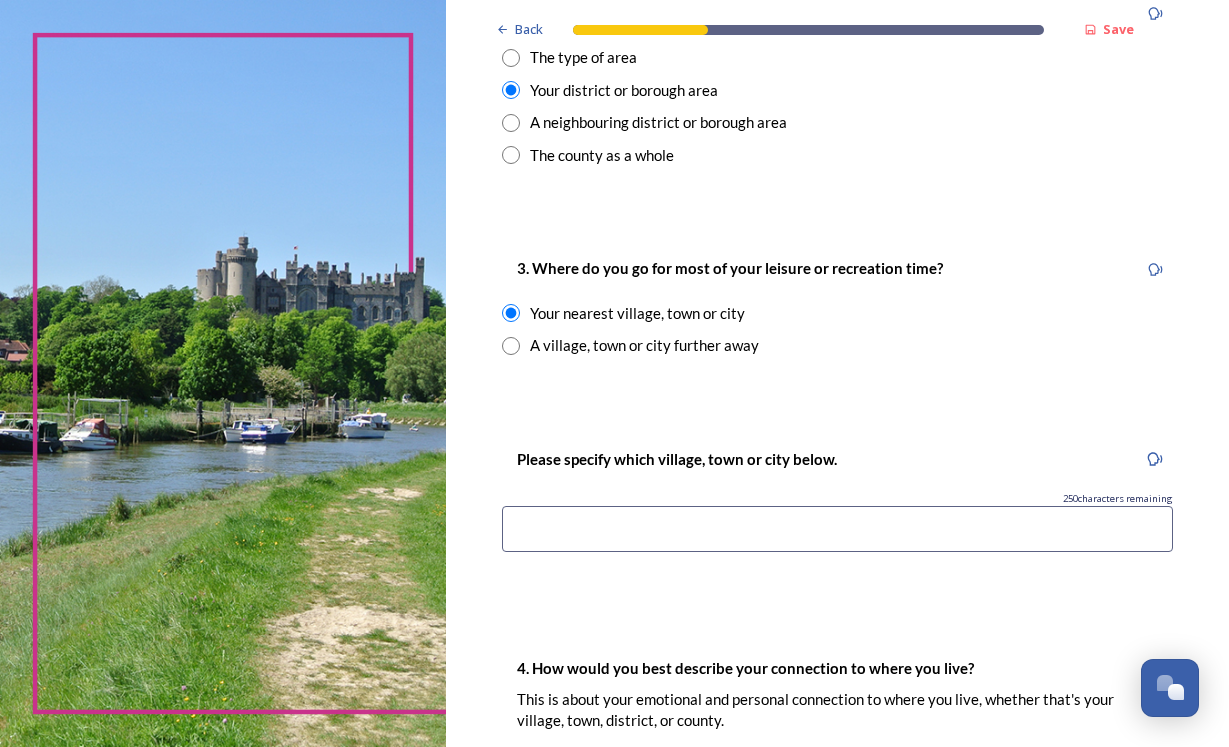 click at bounding box center (837, 529) 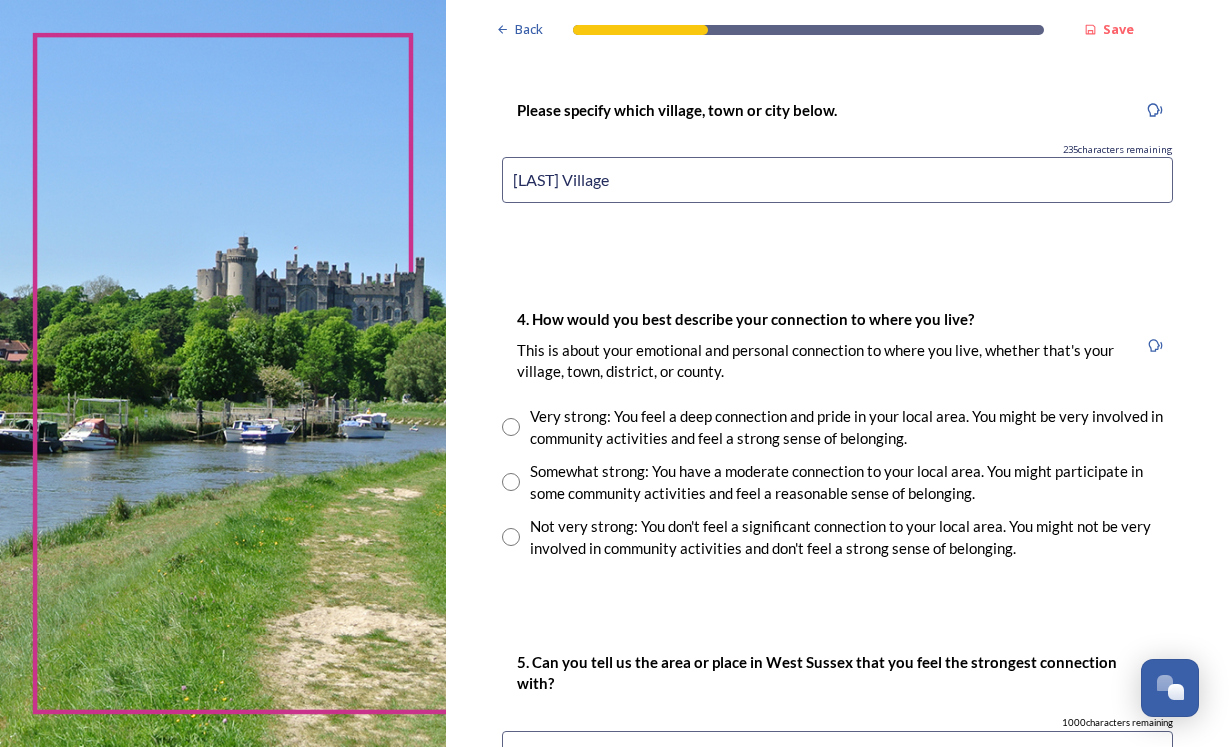 scroll, scrollTop: 1239, scrollLeft: 0, axis: vertical 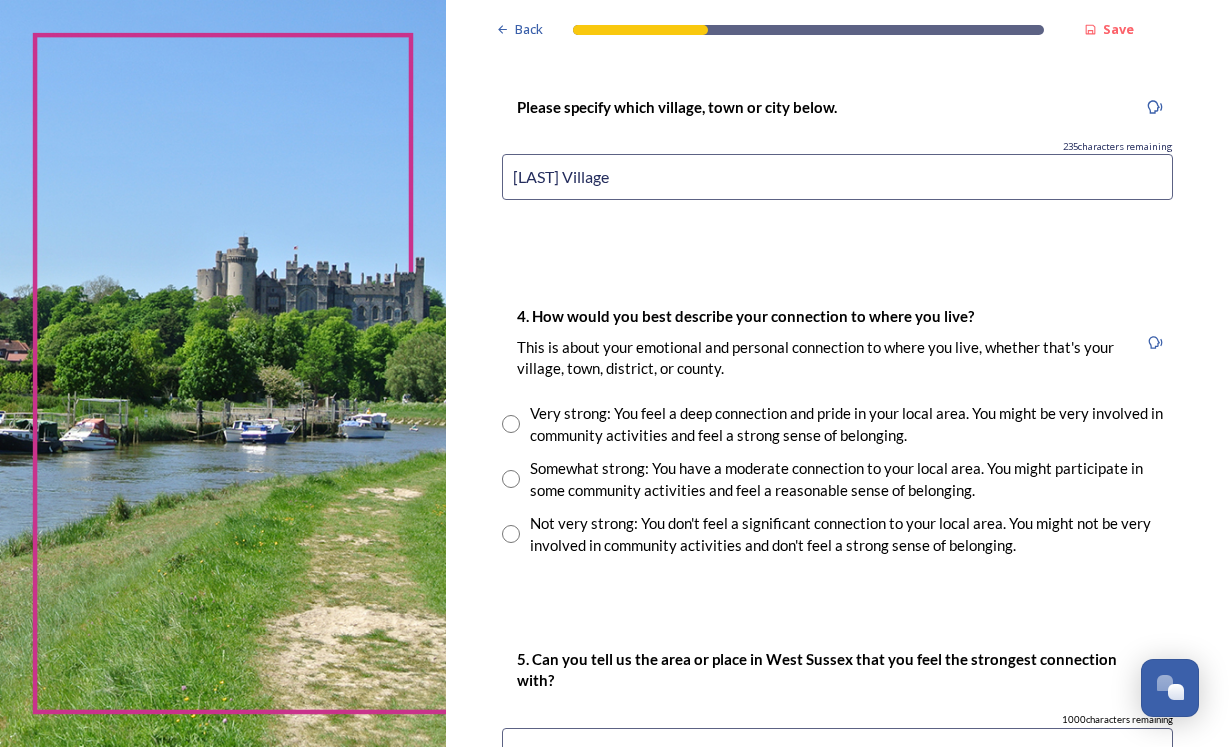 type on "[LAST] Village" 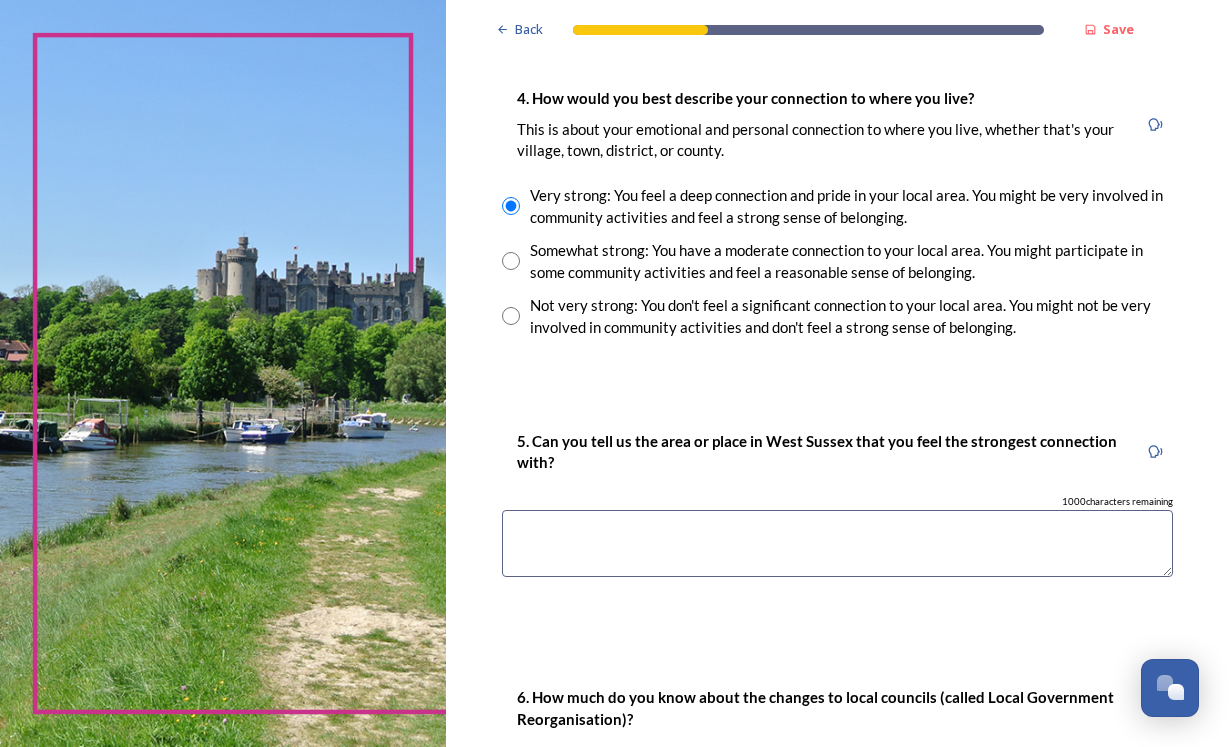 scroll, scrollTop: 1458, scrollLeft: 0, axis: vertical 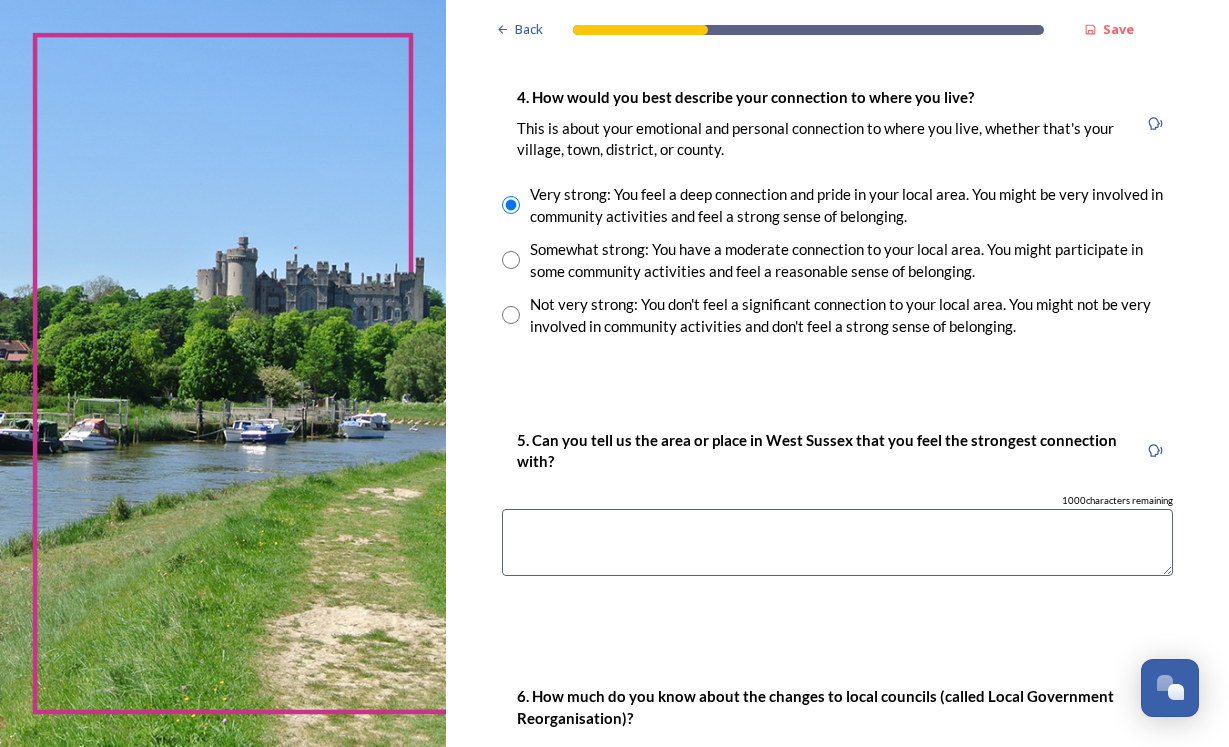 click at bounding box center (837, 542) 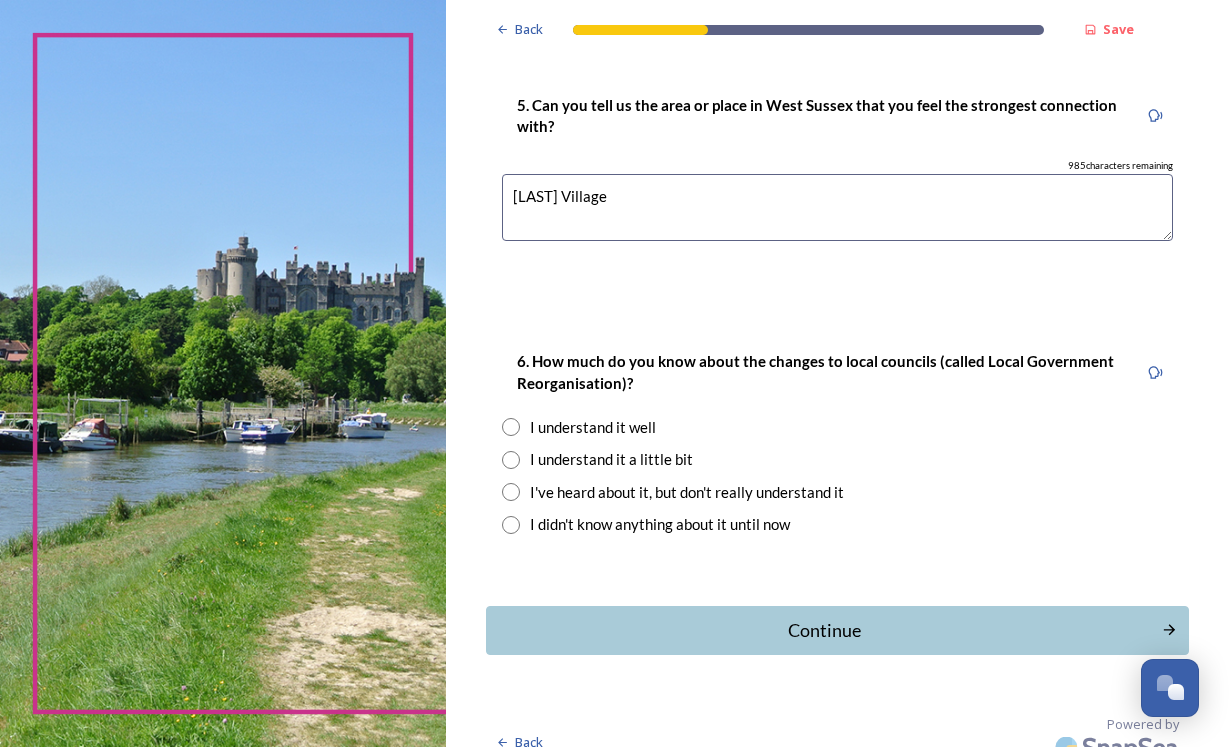 scroll, scrollTop: 1794, scrollLeft: 0, axis: vertical 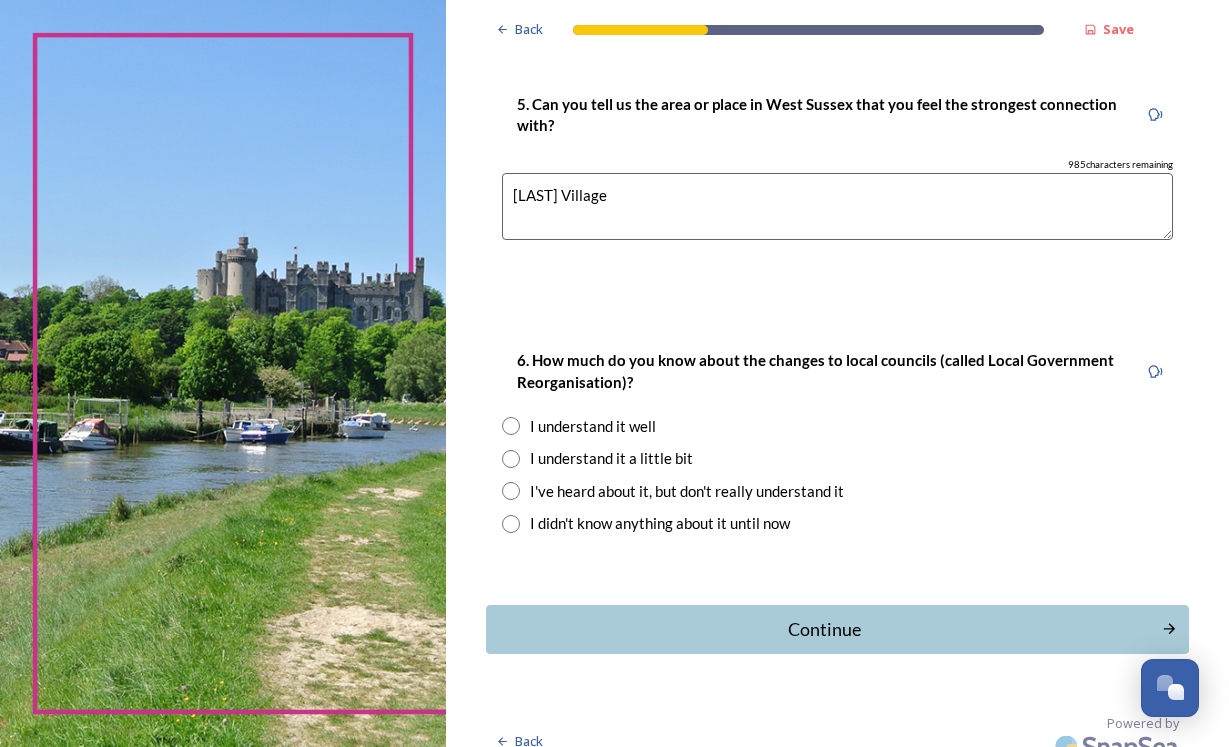 type on "[LAST] Village" 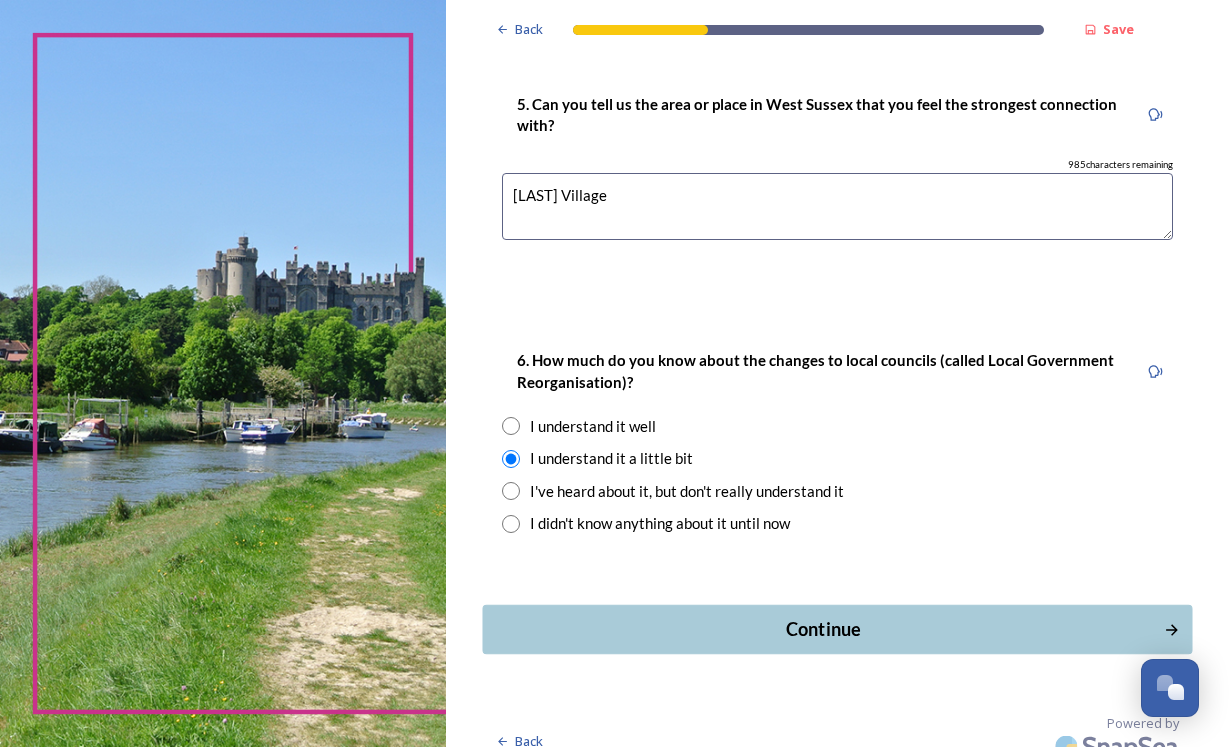 click on "Continue" at bounding box center [824, 629] 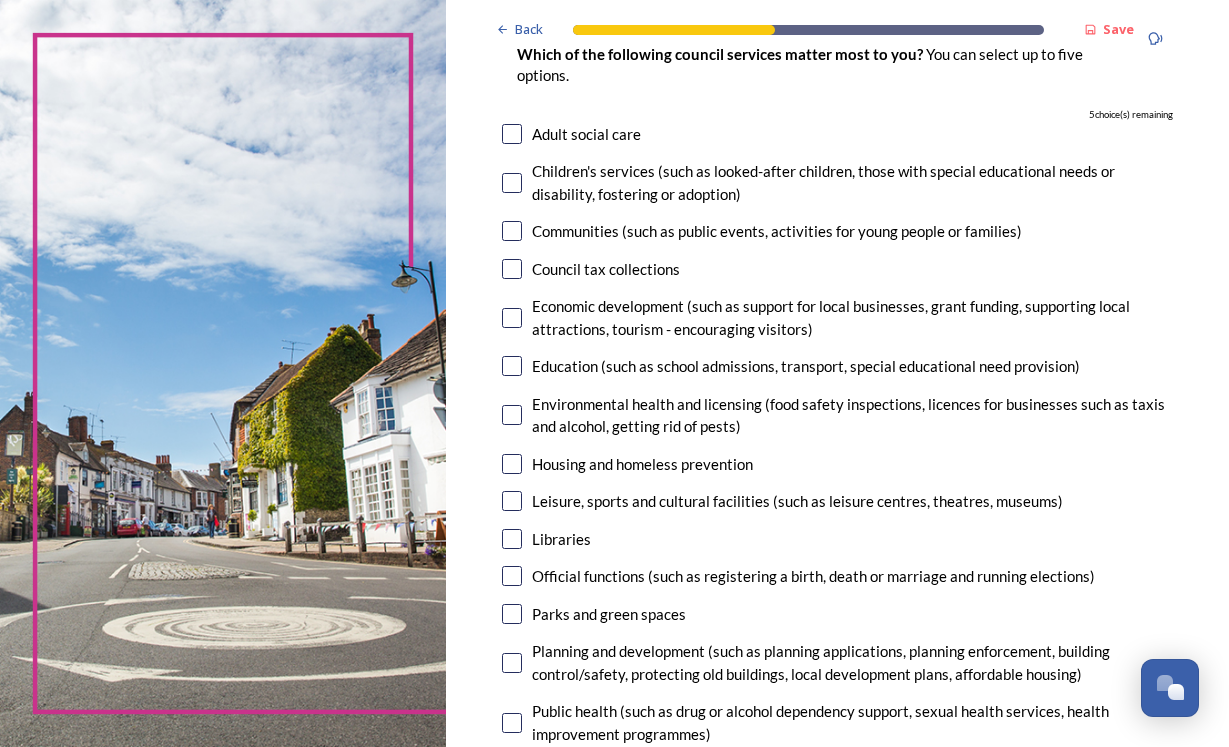 scroll, scrollTop: 208, scrollLeft: 0, axis: vertical 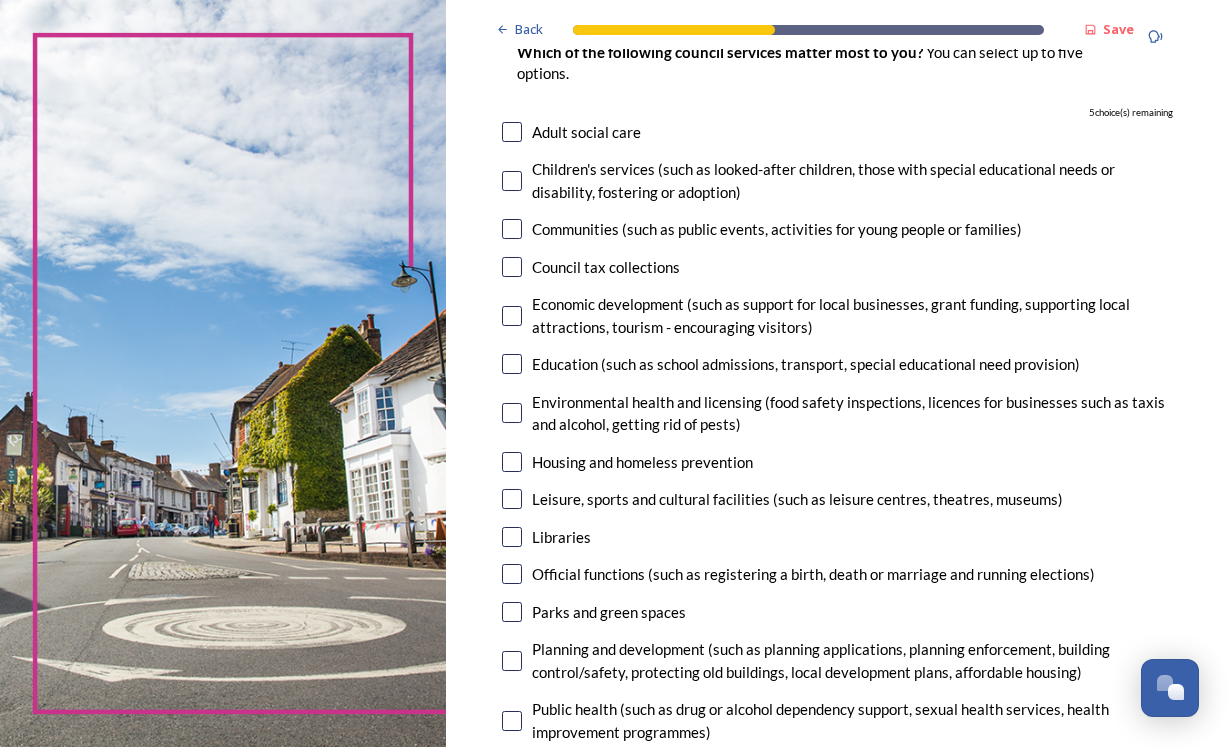 click at bounding box center [512, 316] 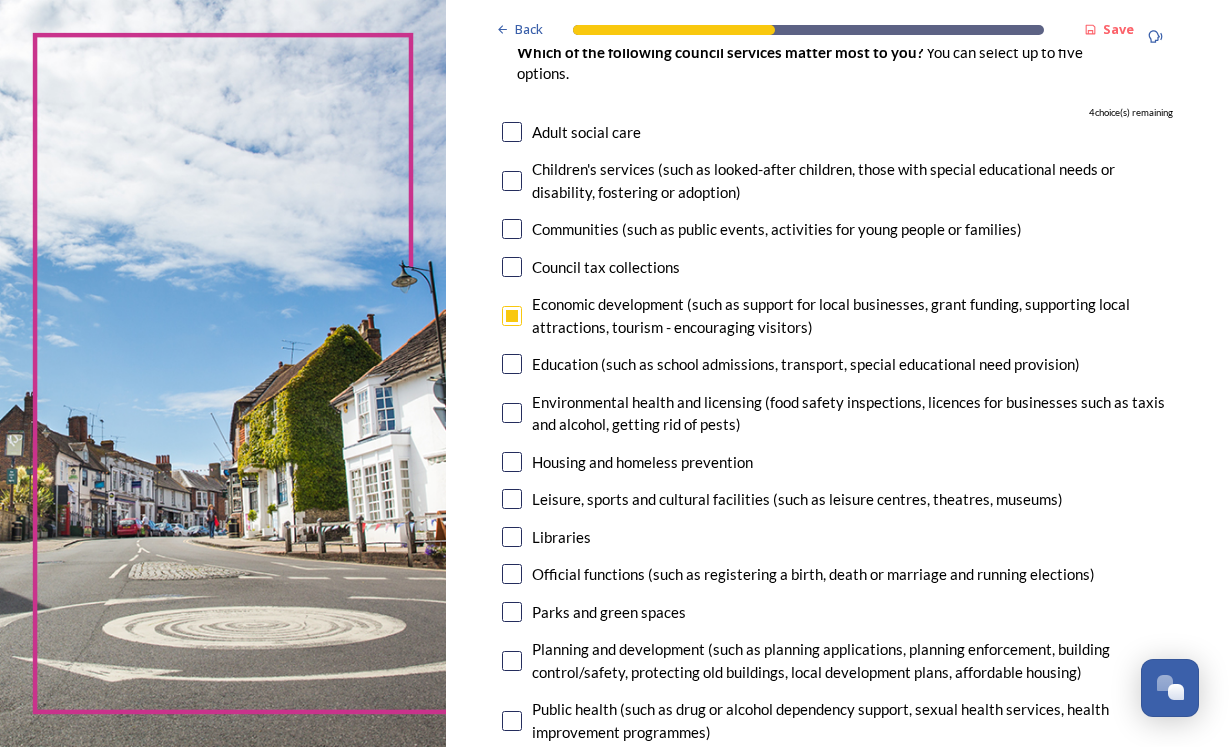 click at bounding box center [512, 364] 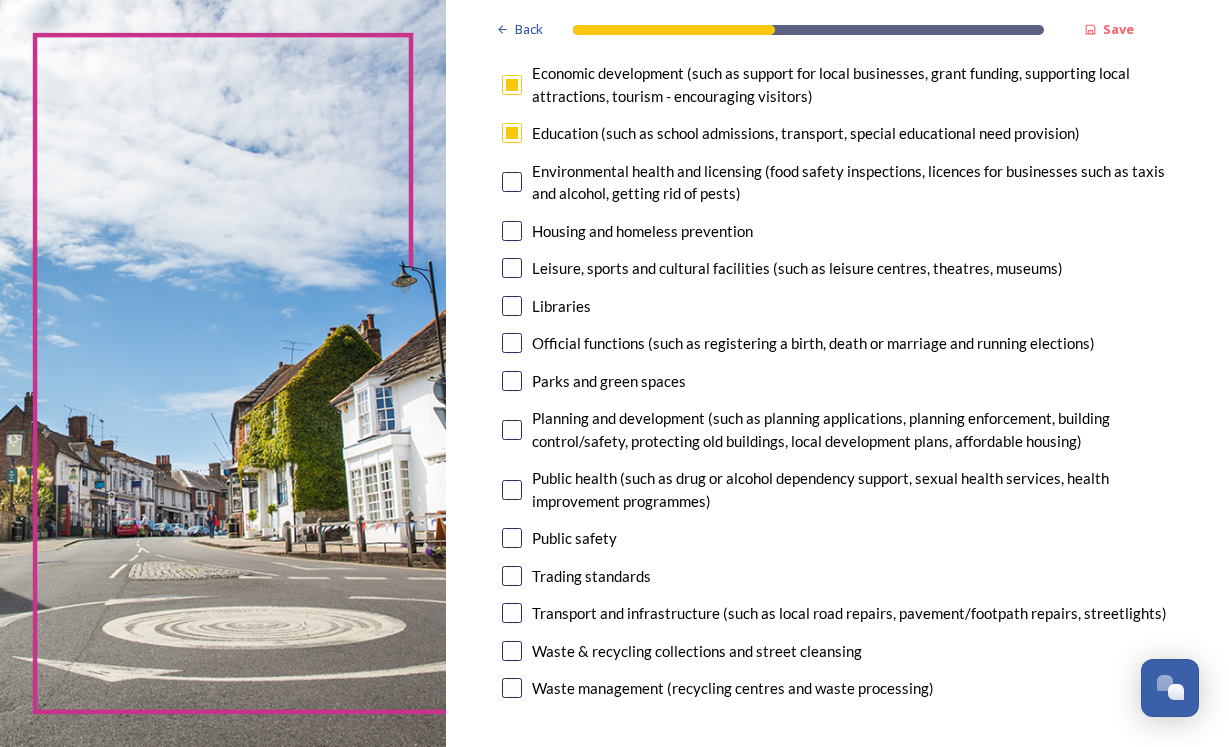 scroll, scrollTop: 441, scrollLeft: 0, axis: vertical 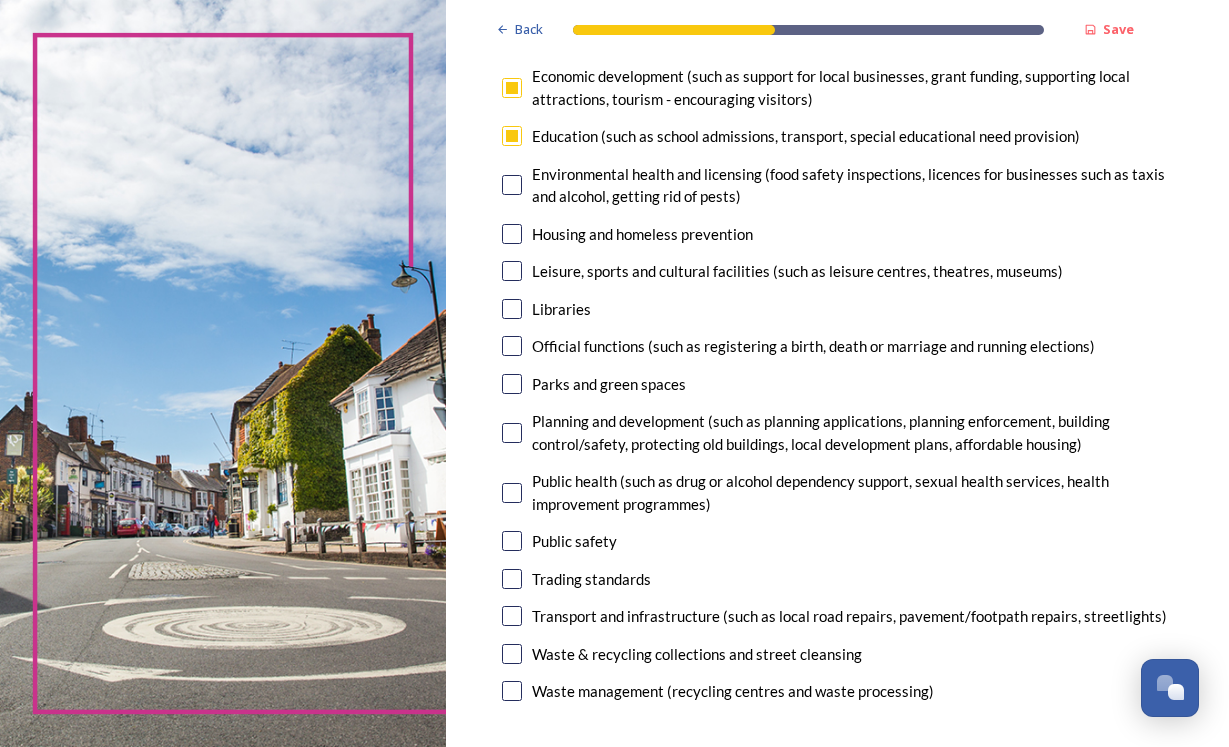 click at bounding box center (512, 433) 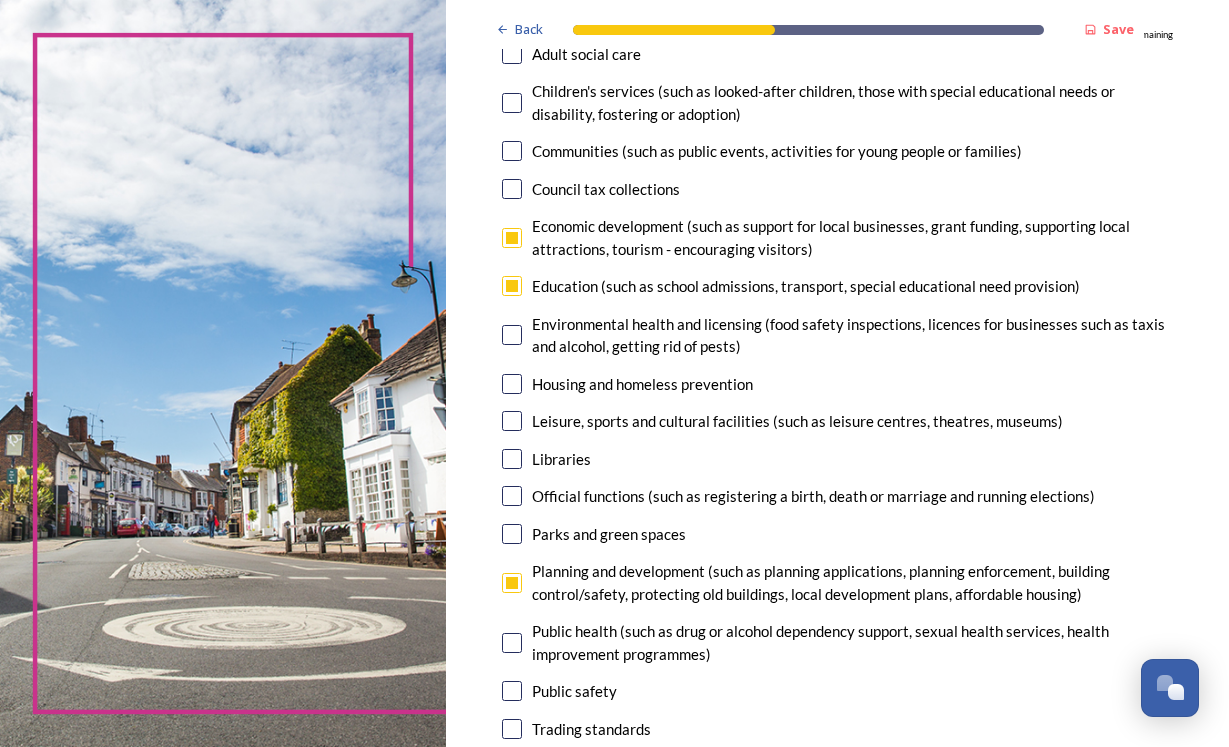 scroll, scrollTop: 284, scrollLeft: 0, axis: vertical 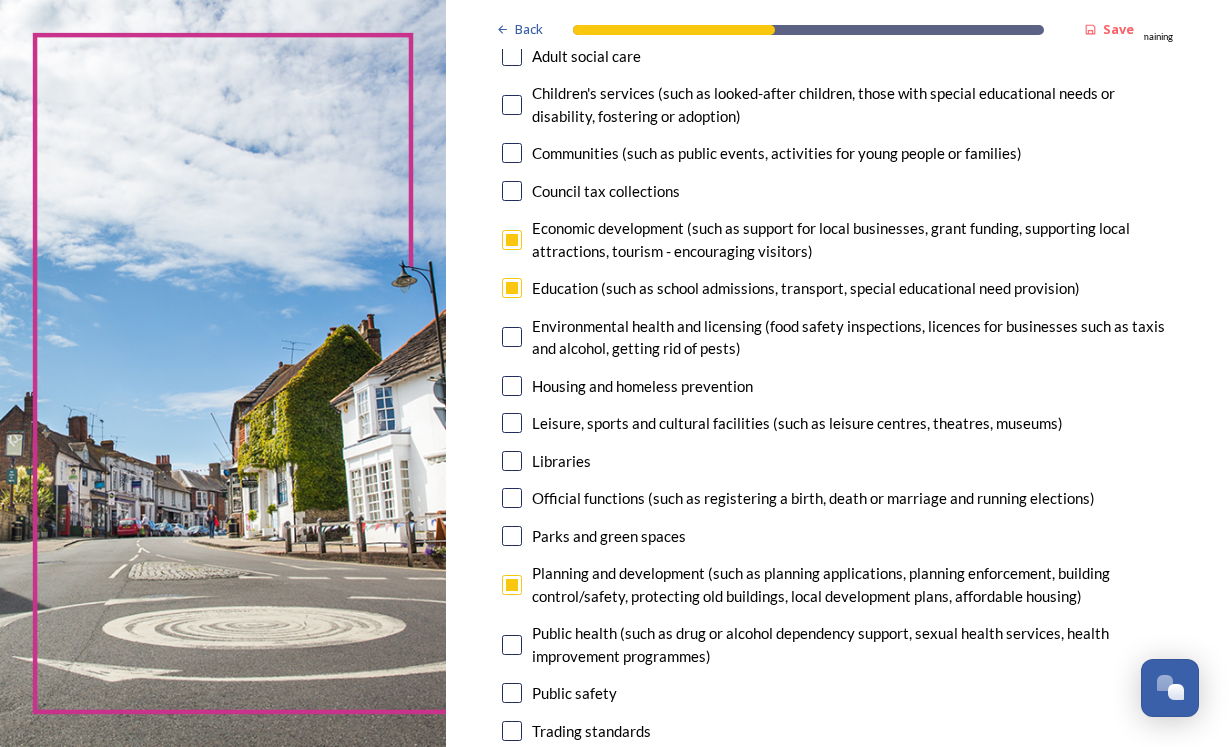 click at bounding box center (512, 536) 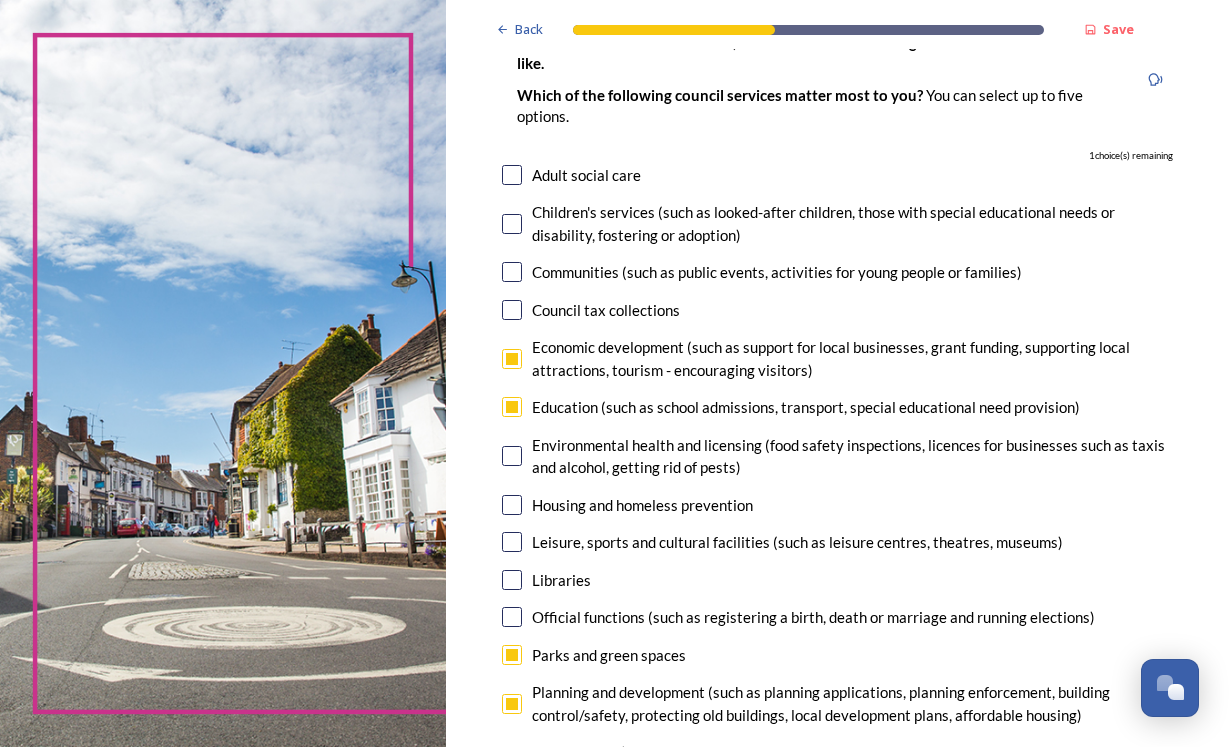 scroll, scrollTop: 164, scrollLeft: 0, axis: vertical 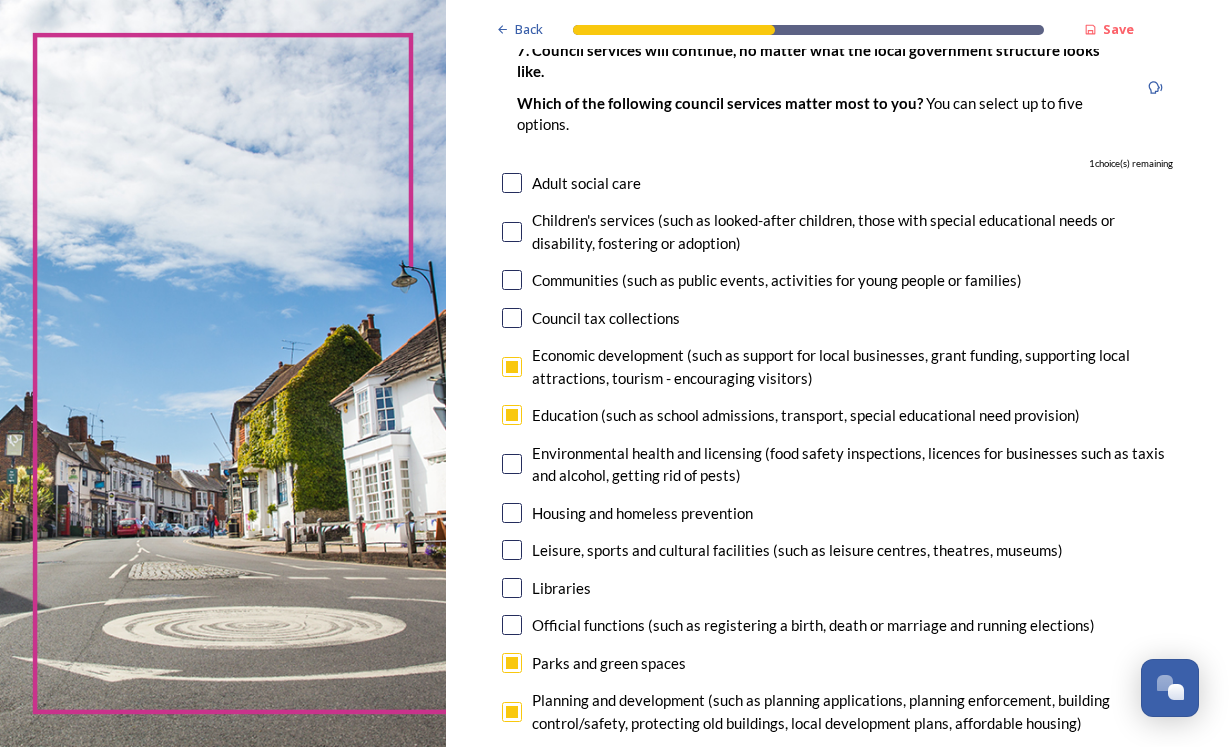 click on "Children's services (such as looked-after children, those with special educational needs or disability, fostering or adoption)" at bounding box center (837, 231) 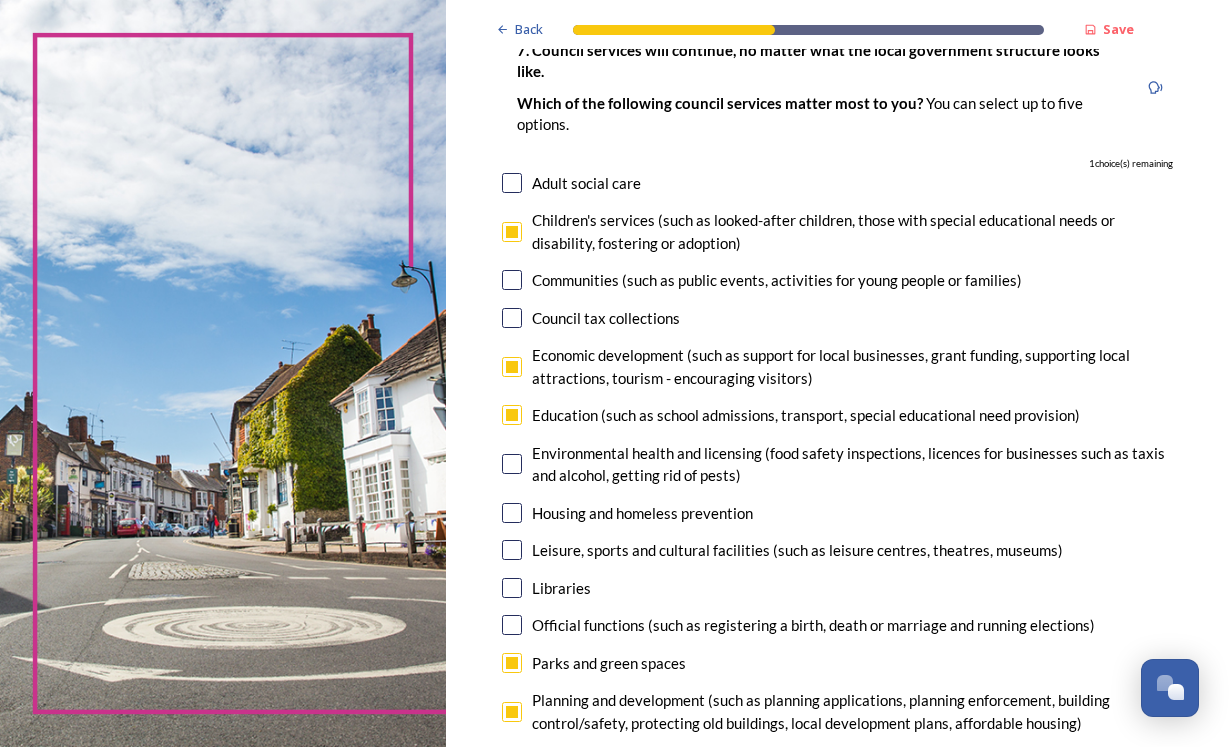 checkbox on "true" 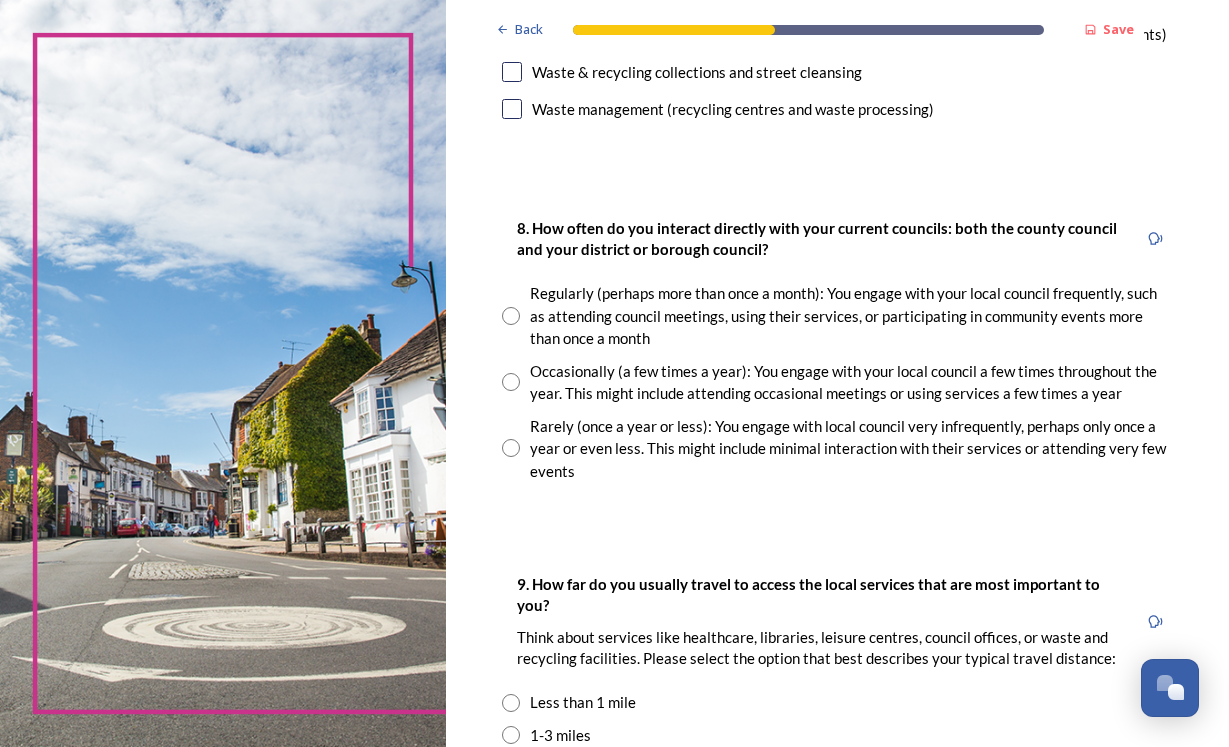 scroll, scrollTop: 1021, scrollLeft: 0, axis: vertical 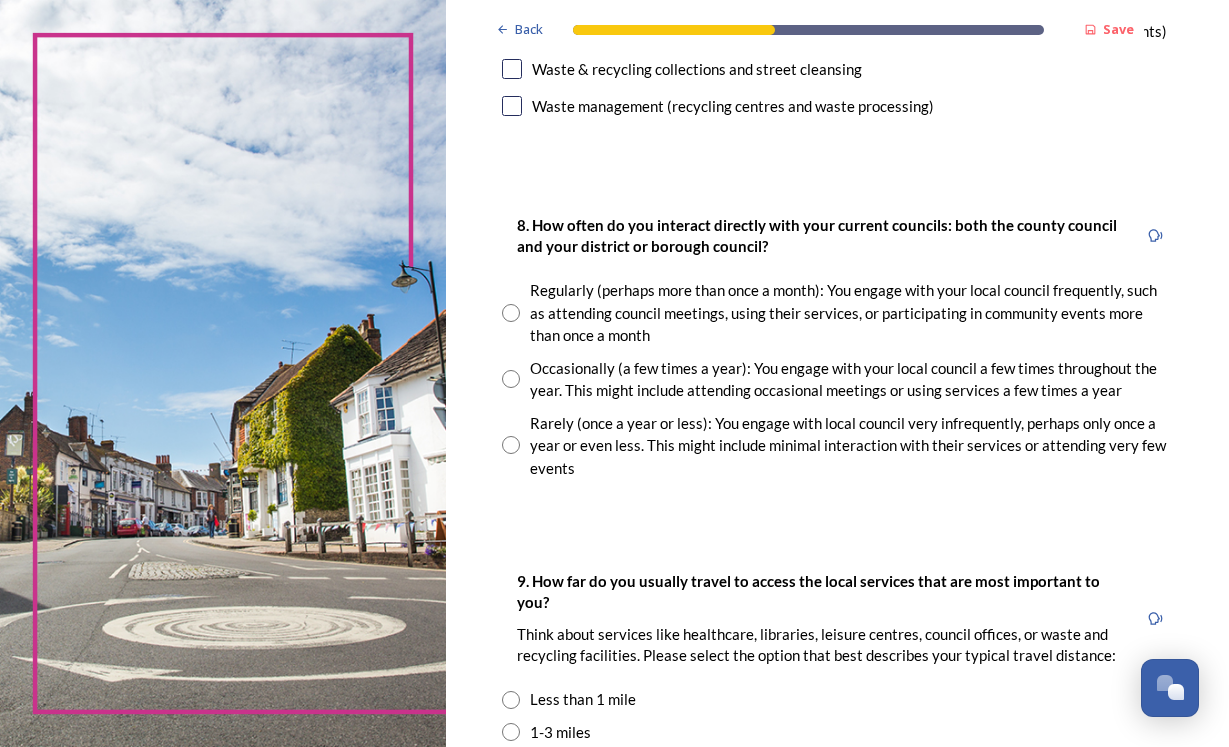 click at bounding box center (511, 379) 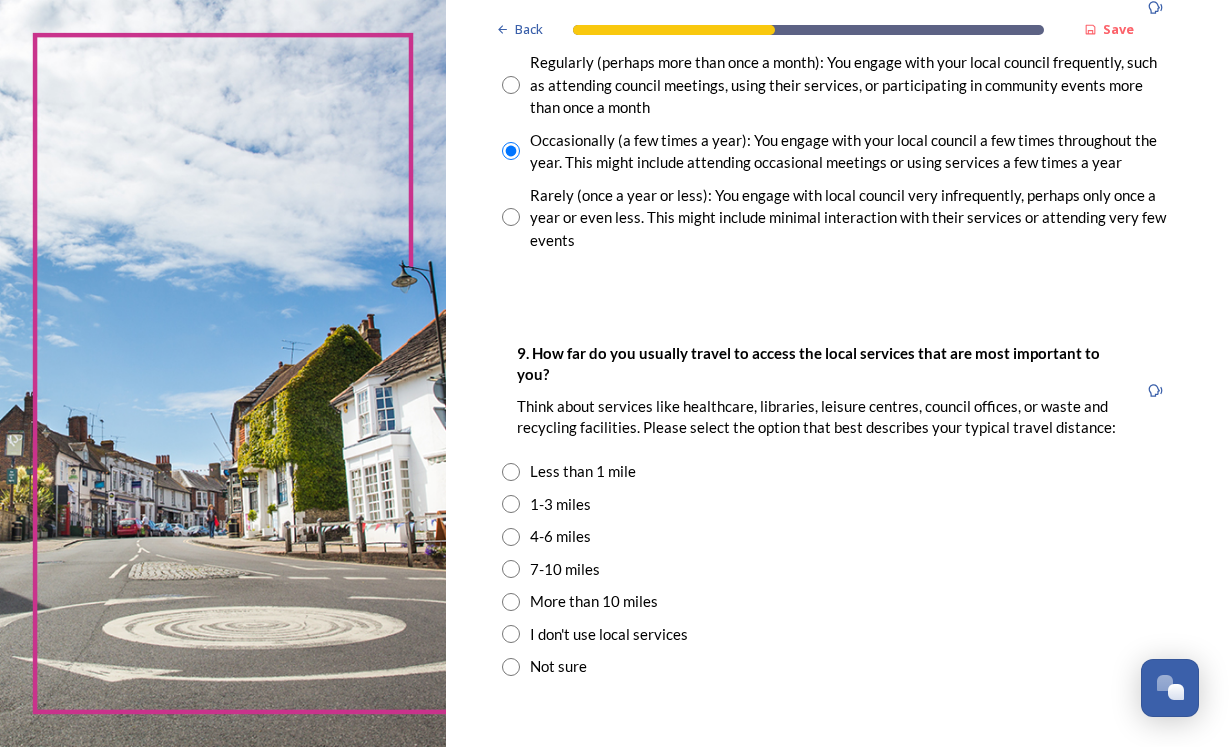 scroll, scrollTop: 1251, scrollLeft: 0, axis: vertical 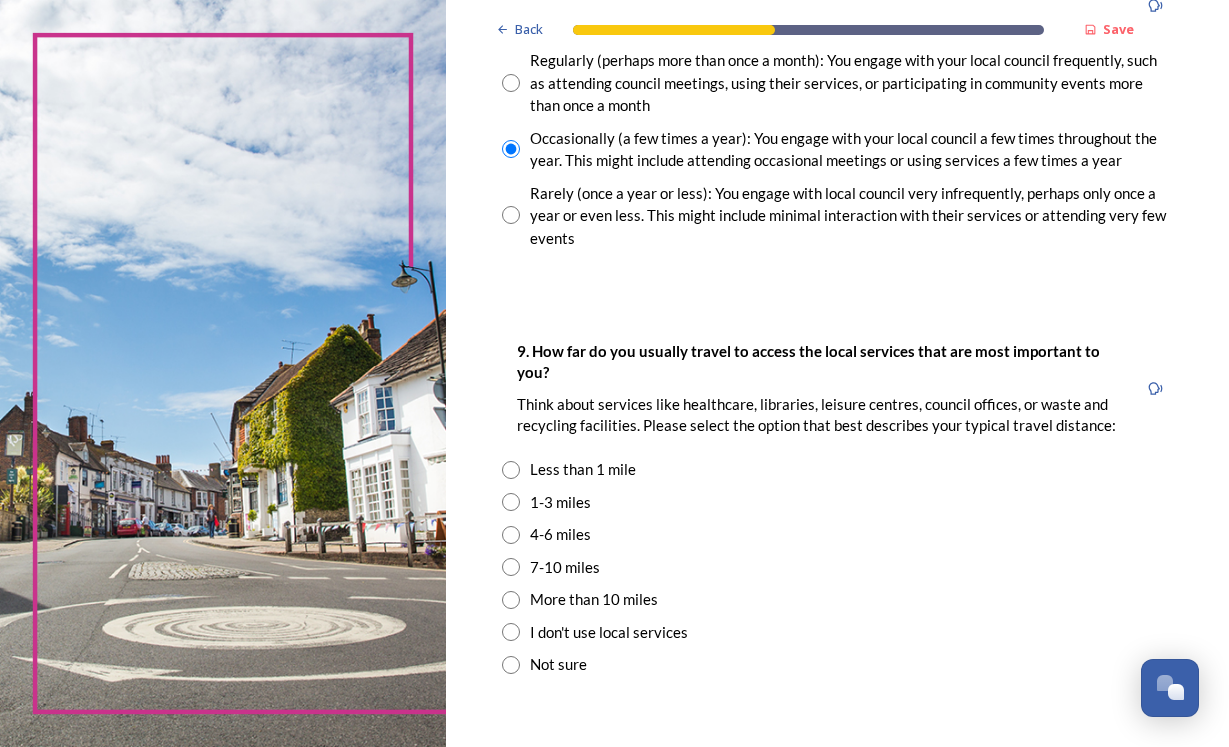 click at bounding box center [511, 502] 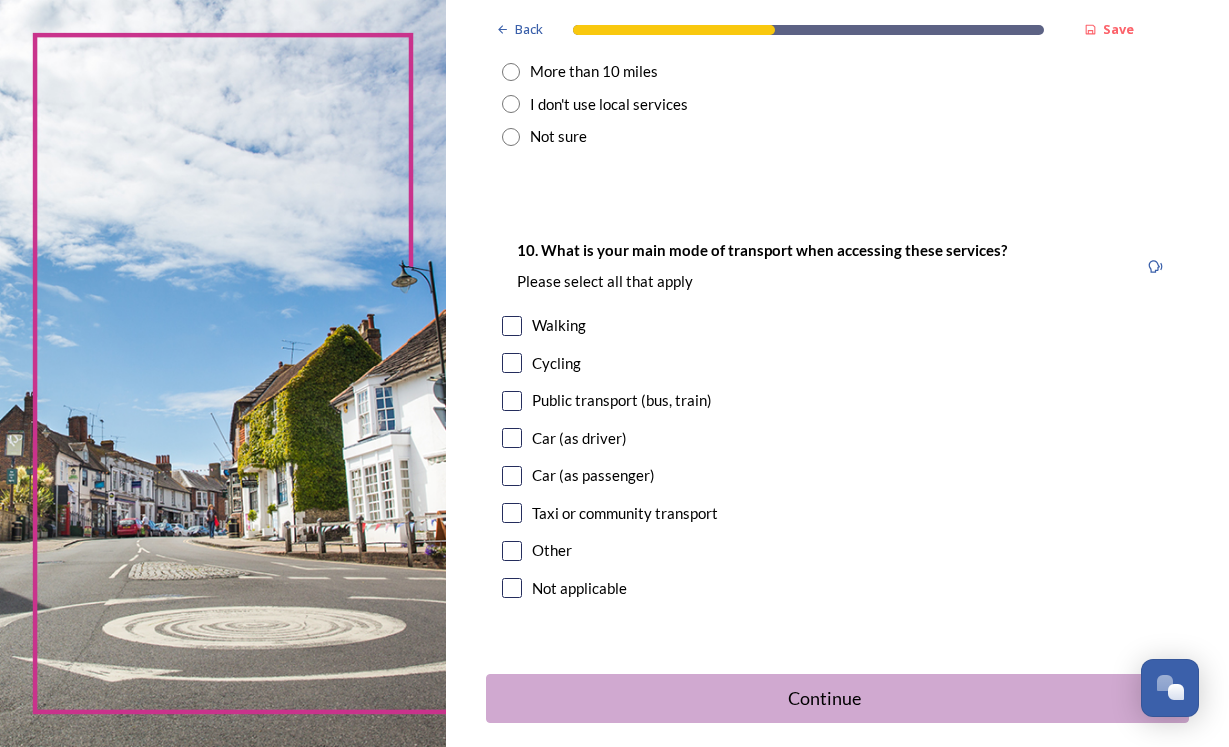 scroll, scrollTop: 1780, scrollLeft: 0, axis: vertical 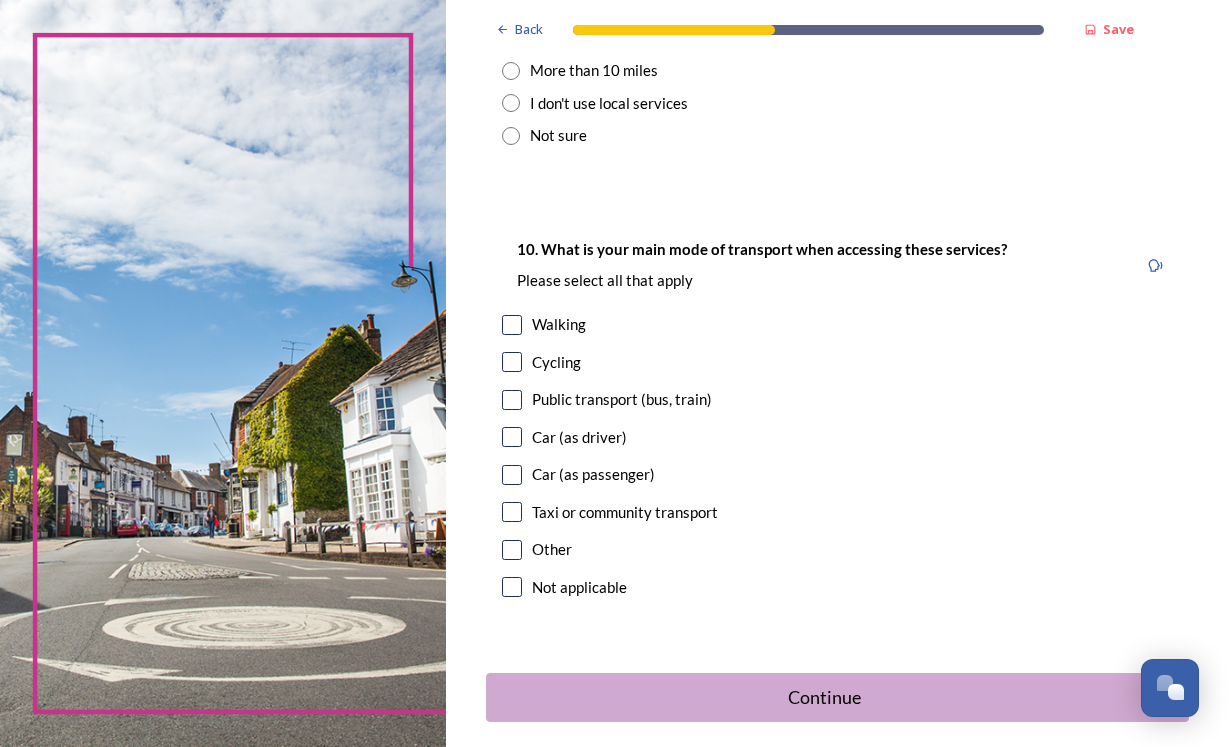 click at bounding box center (512, 325) 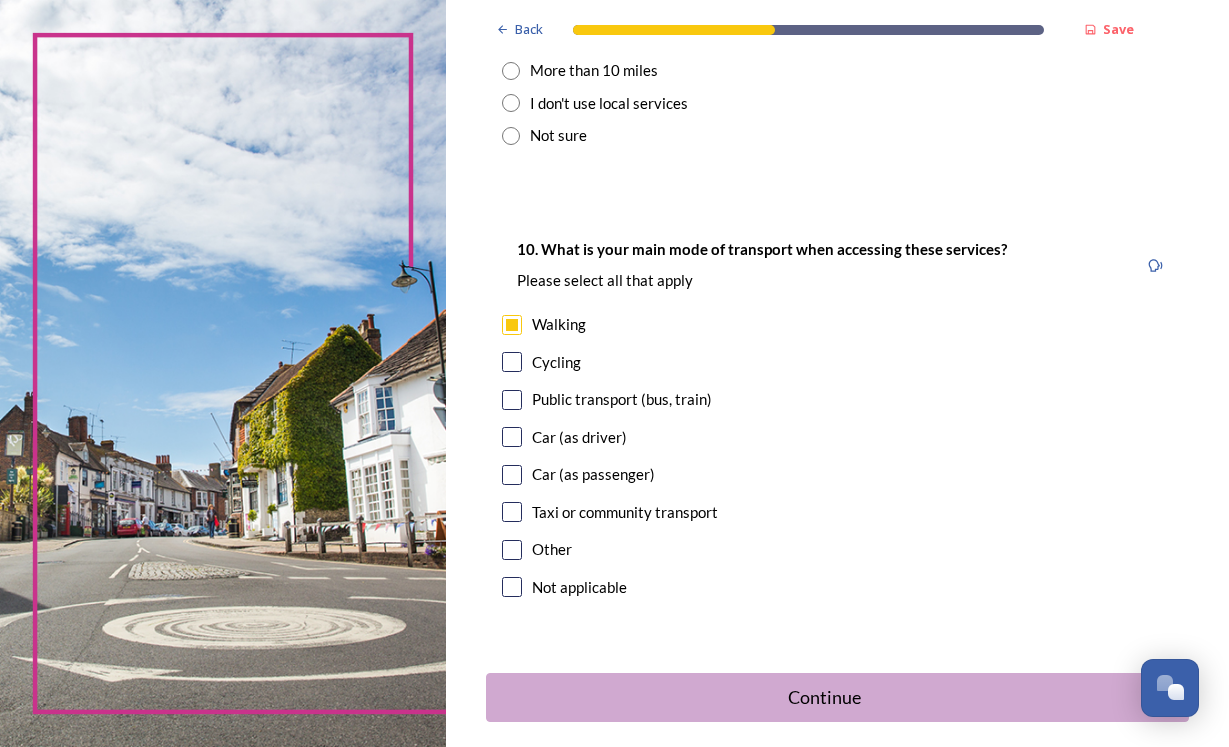 click at bounding box center (512, 400) 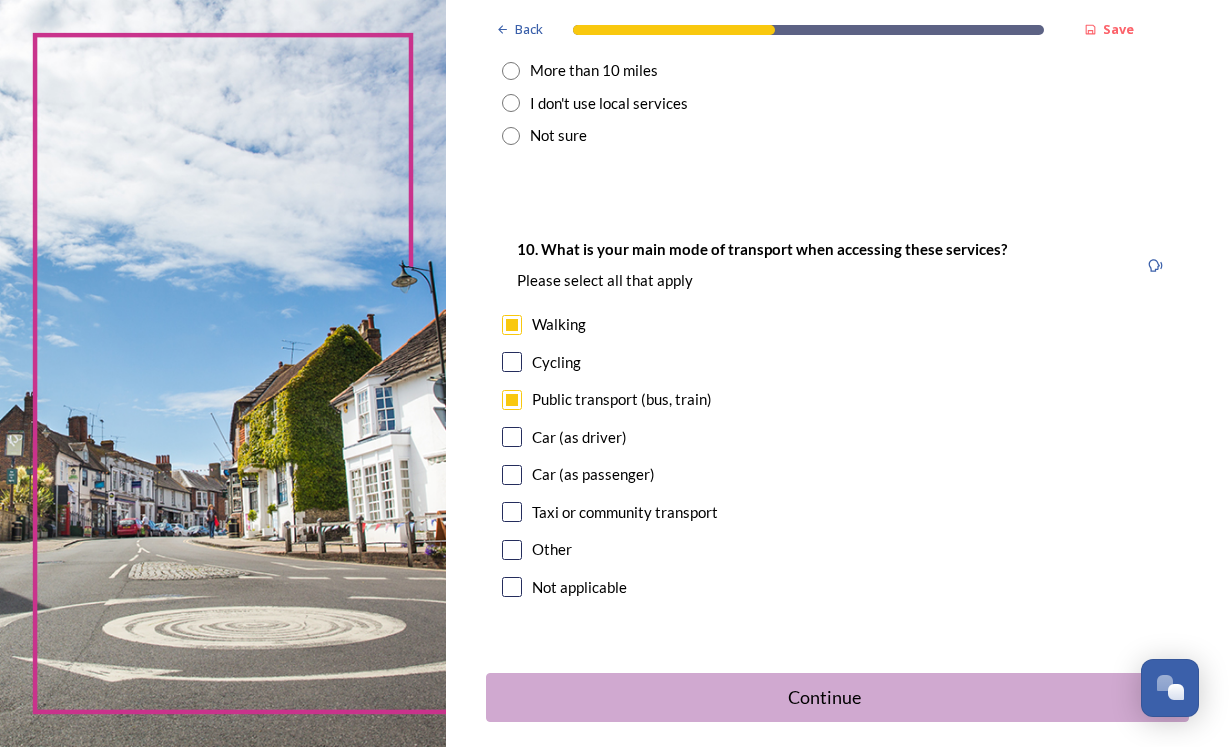 click at bounding box center [512, 512] 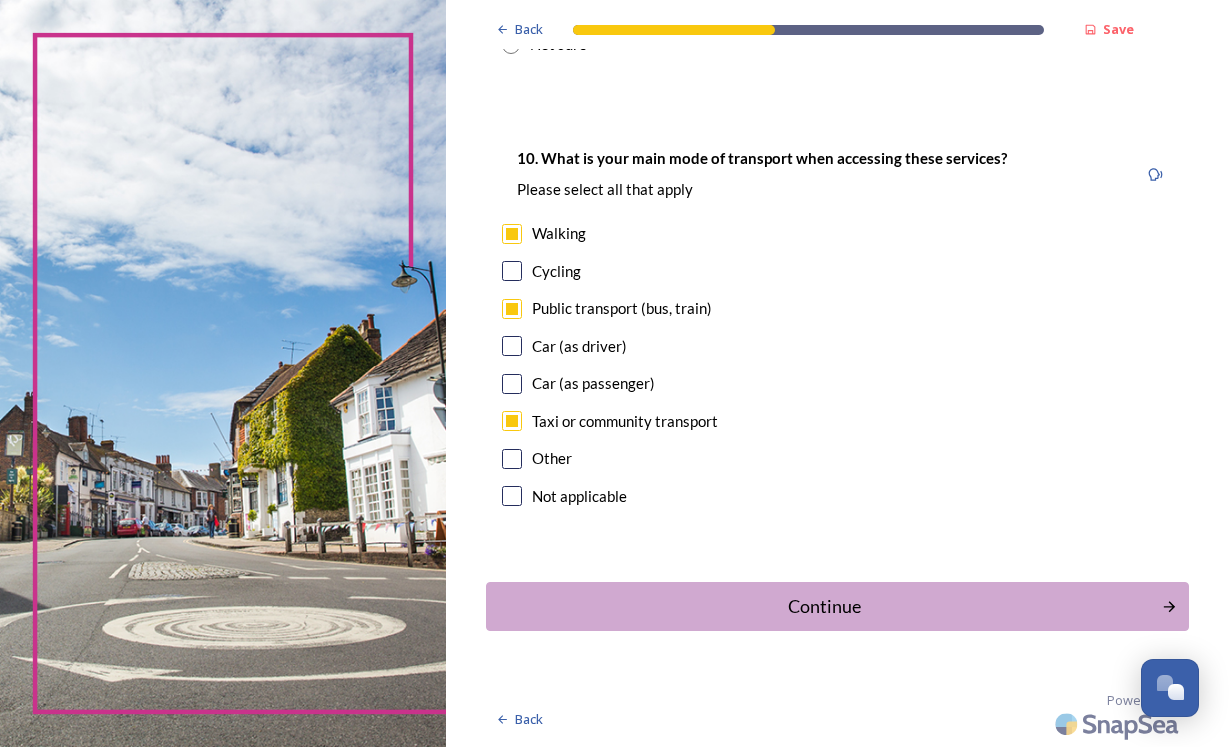 scroll, scrollTop: 1913, scrollLeft: 0, axis: vertical 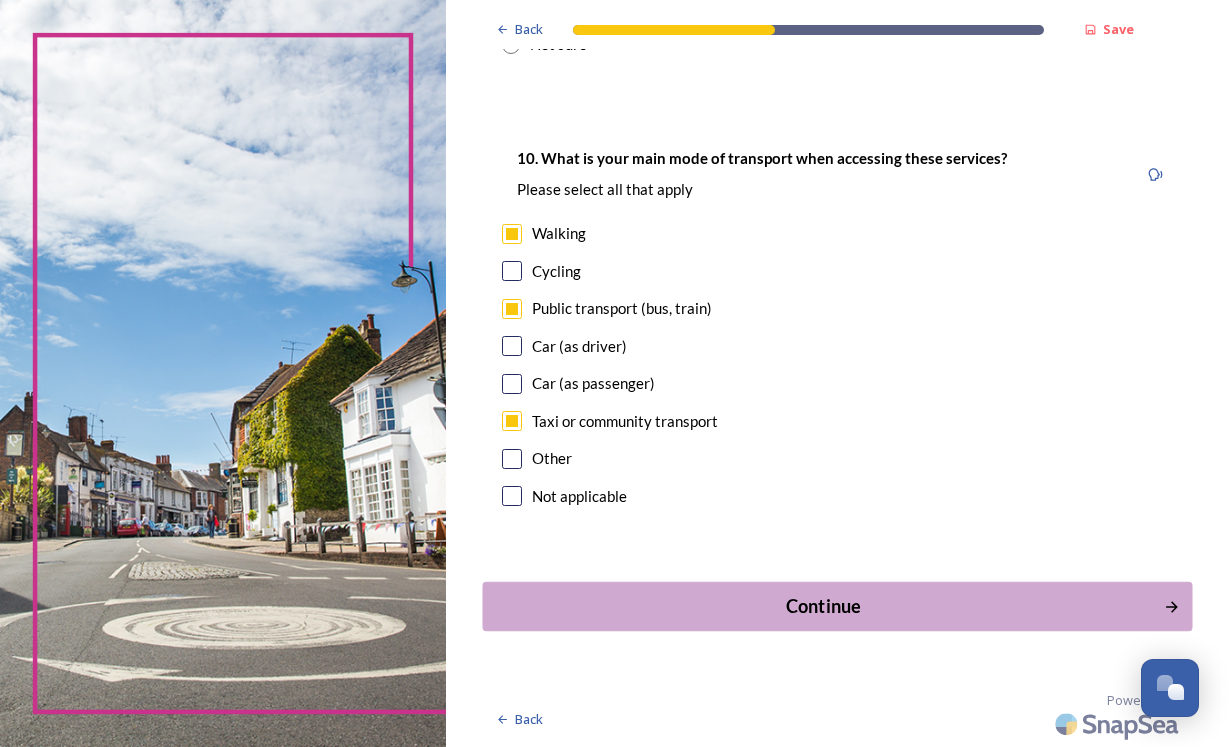 click on "Continue" at bounding box center [824, 606] 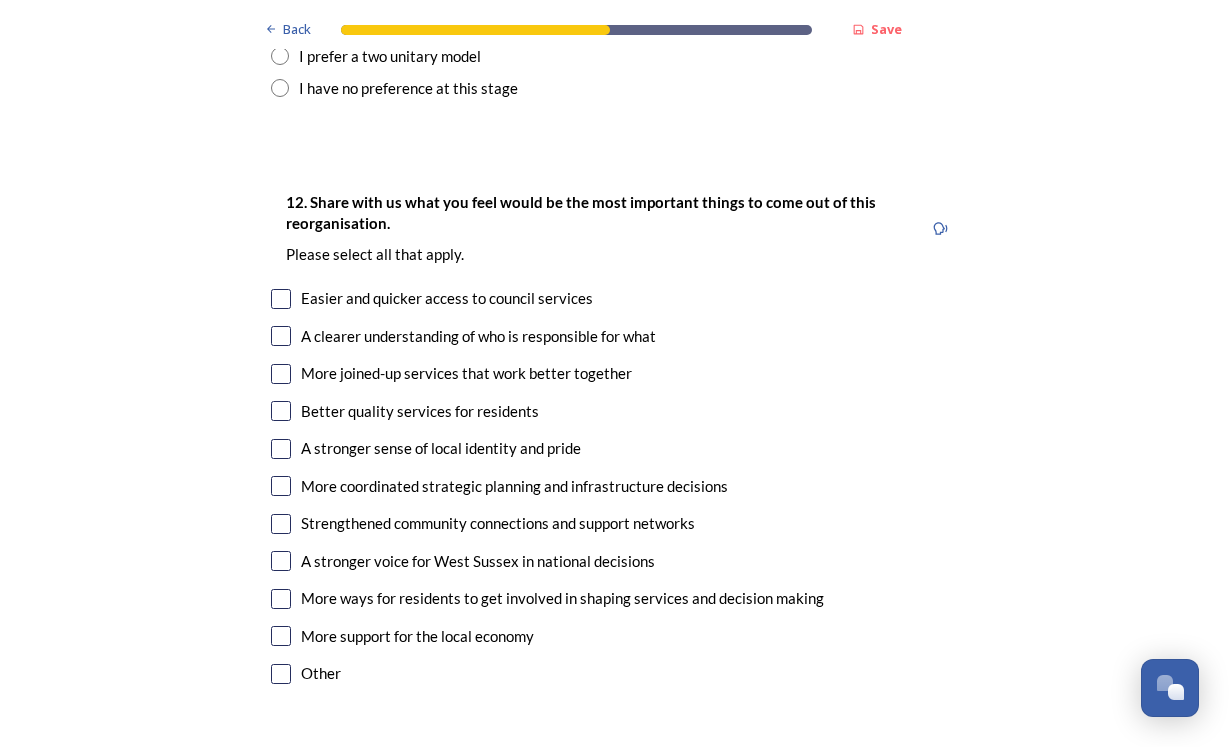 scroll, scrollTop: 2792, scrollLeft: 0, axis: vertical 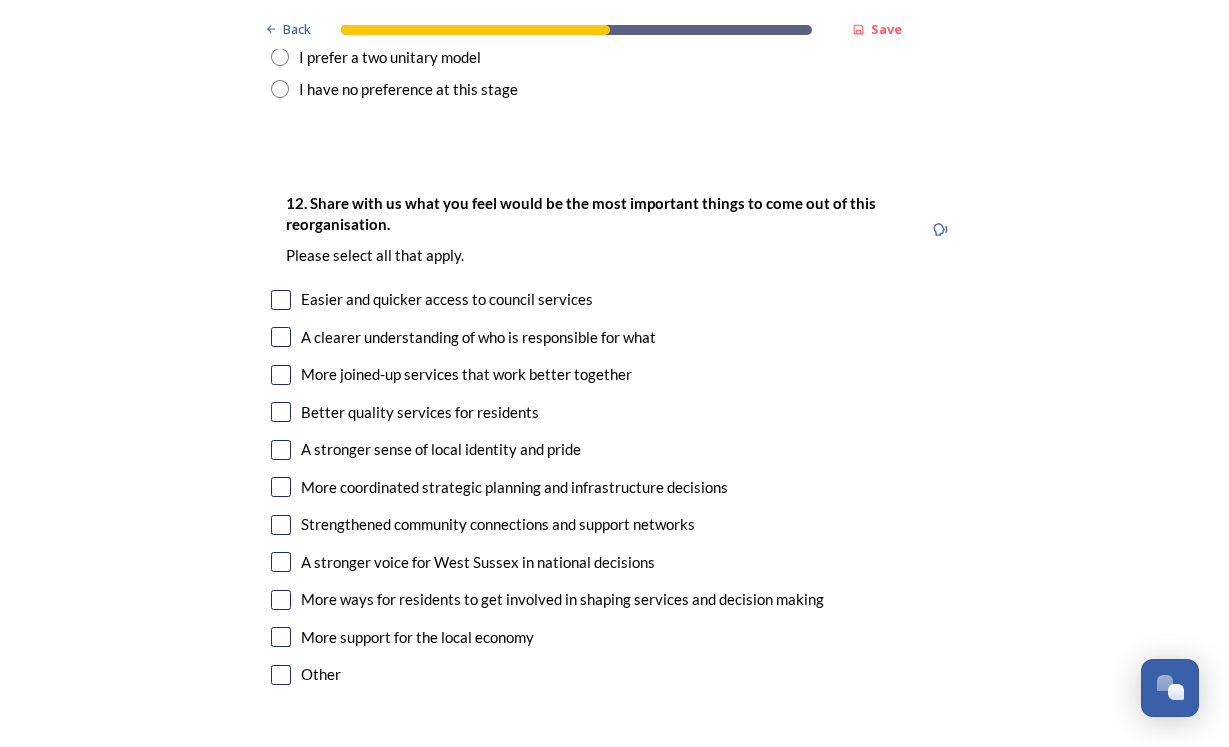 click at bounding box center (281, 375) 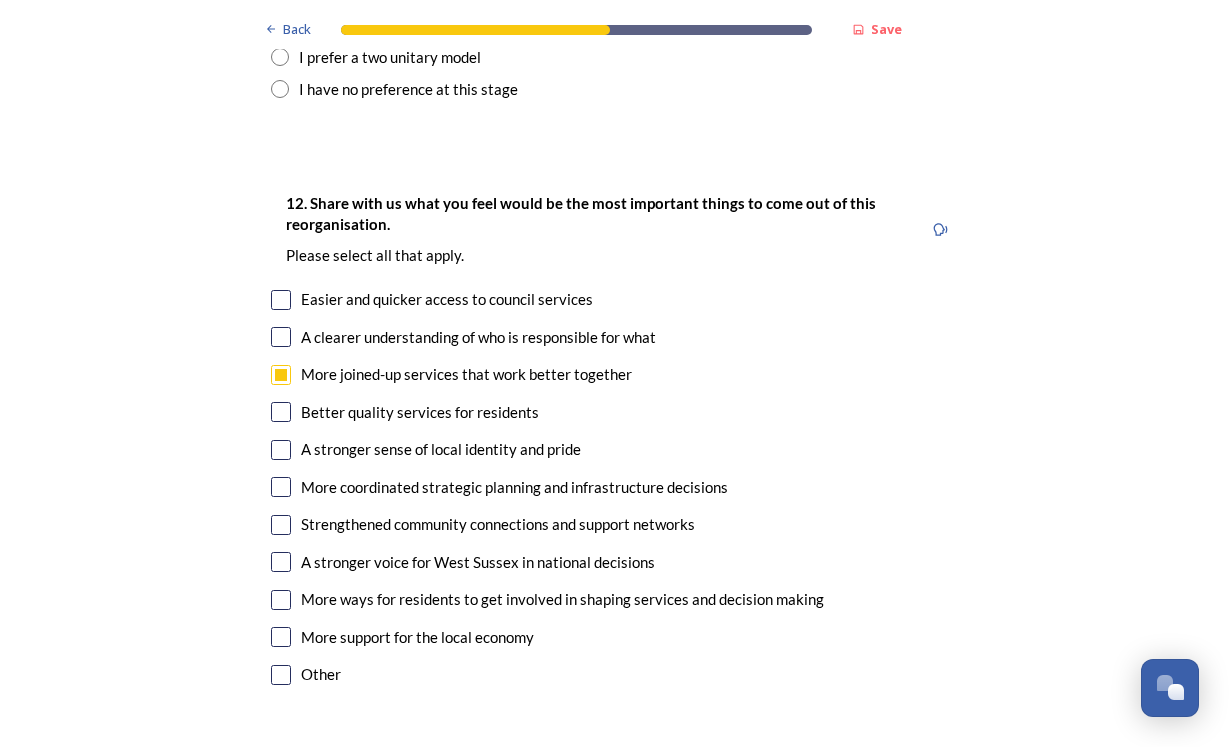 click at bounding box center [281, 600] 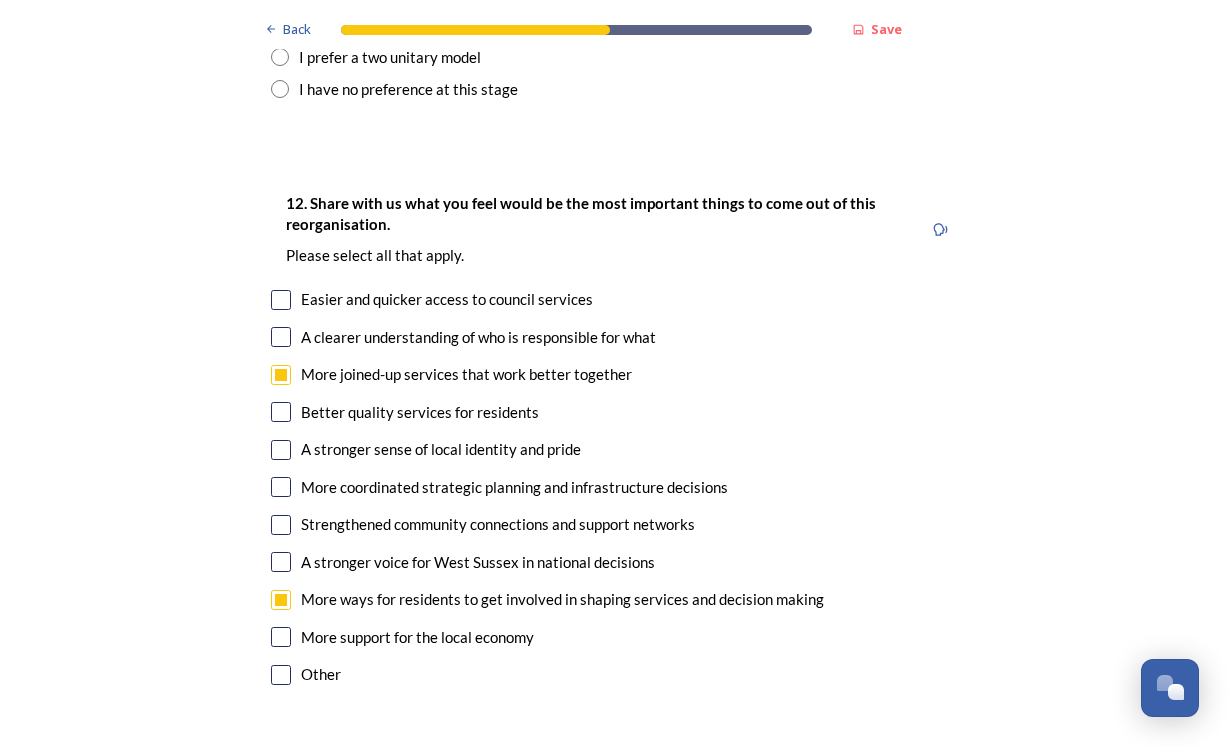 click at bounding box center (281, 637) 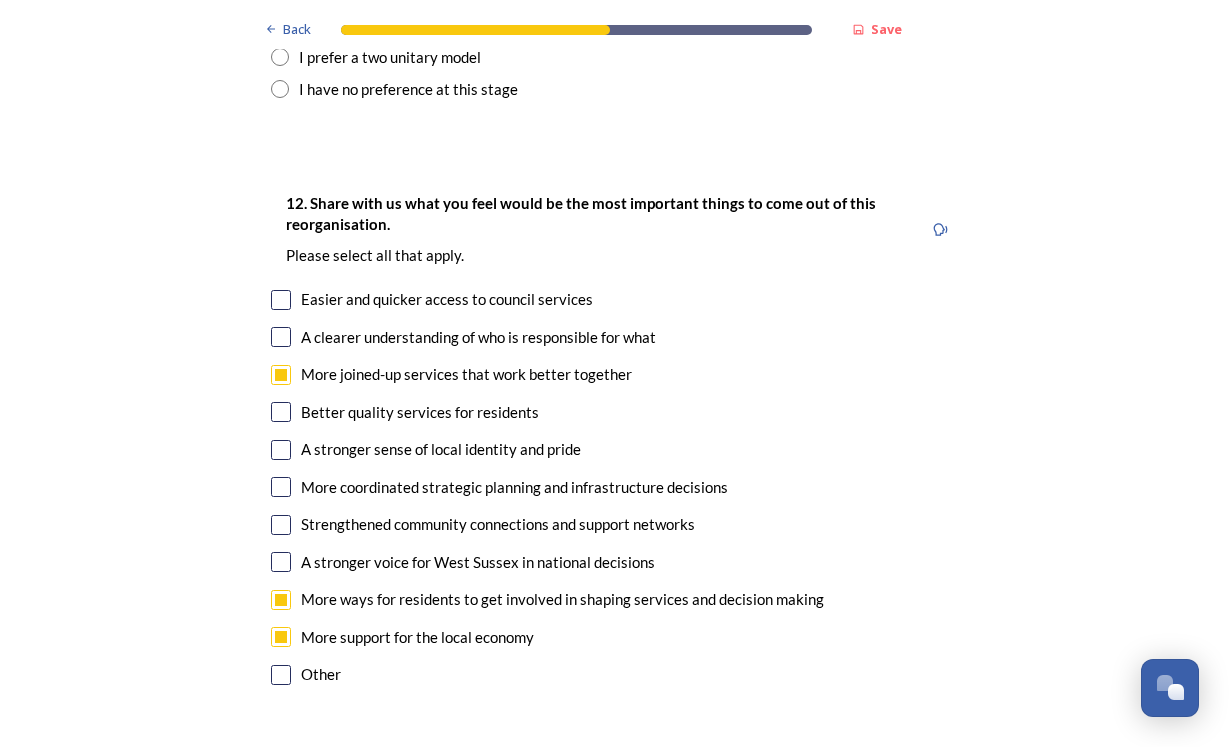 scroll, scrollTop: 2791, scrollLeft: 0, axis: vertical 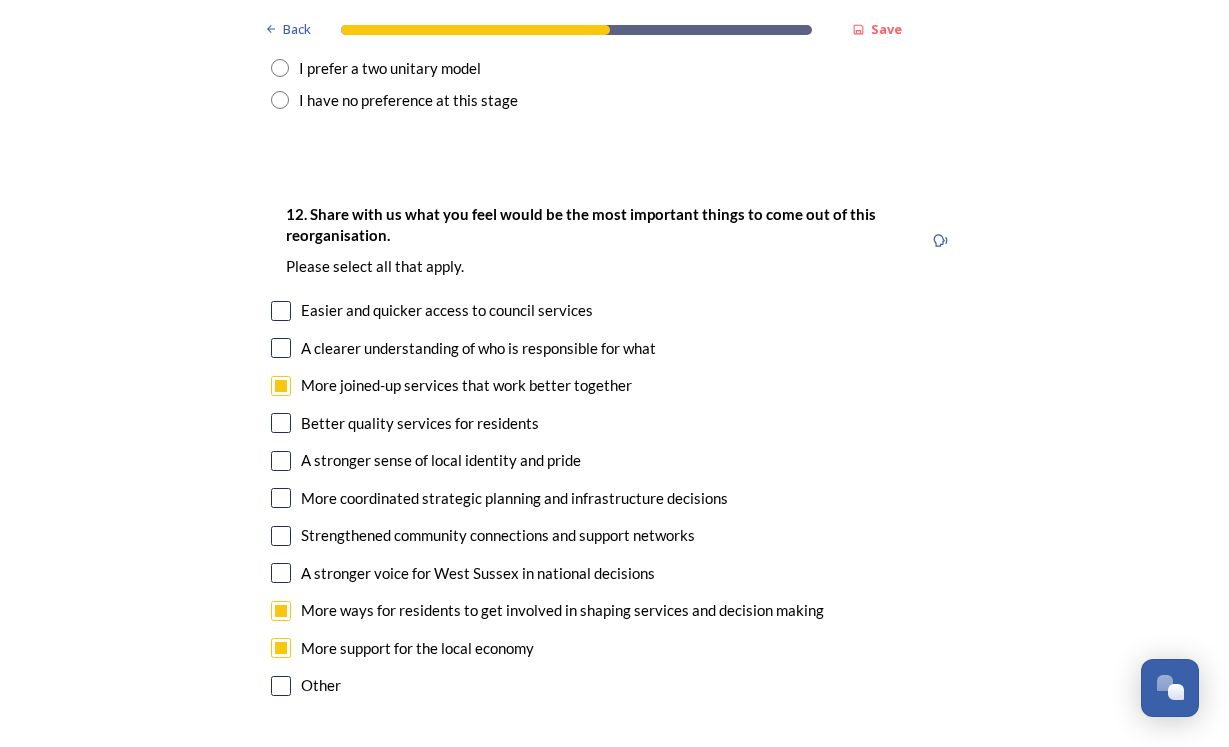click on "12. Share with us what you feel would be the most important things to come out of this reorganisation. Please select all that apply. Easier and quicker access to council services A clearer understanding of who is responsible for what More joined-up services that work better together Better quality services for residents A stronger sense of local identity and pride More coordinated strategic planning and infrastructure decisions  Strengthened community connections and support networks A stronger voice for West Sussex in national decisions More ways for residents to get involved in shaping services and decision making More support for the local economy Other" at bounding box center (615, 452) 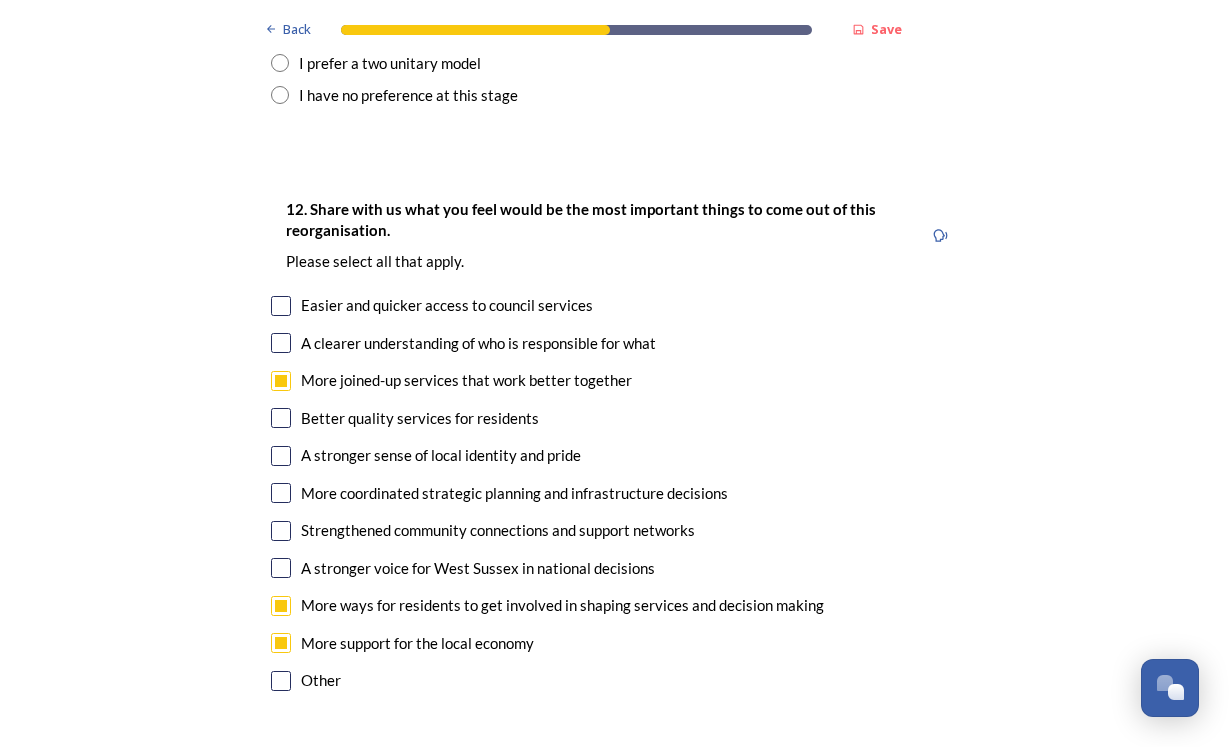 click on "12. Share with us what you feel would be the most important things to come out of this reorganisation. Please select all that apply. Easier and quicker access to council services A clearer understanding of who is responsible for what More joined-up services that work better together Better quality services for residents A stronger sense of local identity and pride More coordinated strategic planning and infrastructure decisions  Strengthened community connections and support networks A stronger voice for West Sussex in national decisions More ways for residents to get involved in shaping services and decision making More support for the local economy Other" at bounding box center (615, 447) 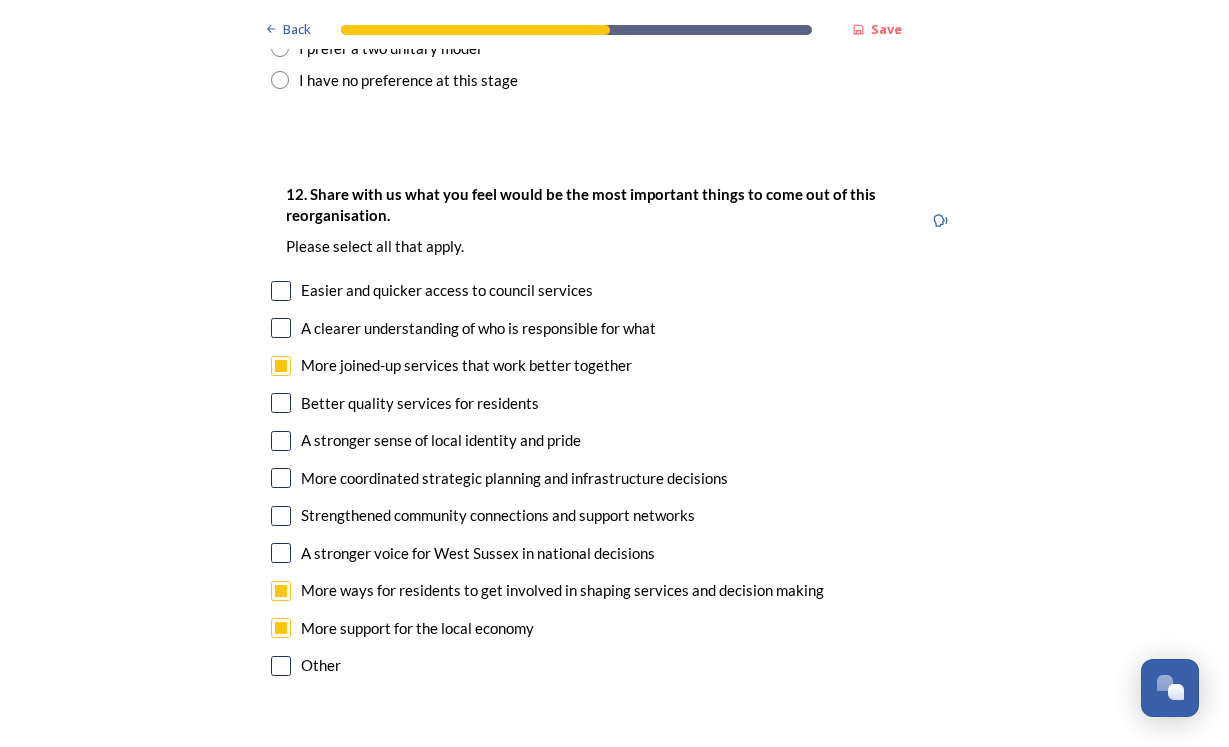 click at bounding box center (281, 291) 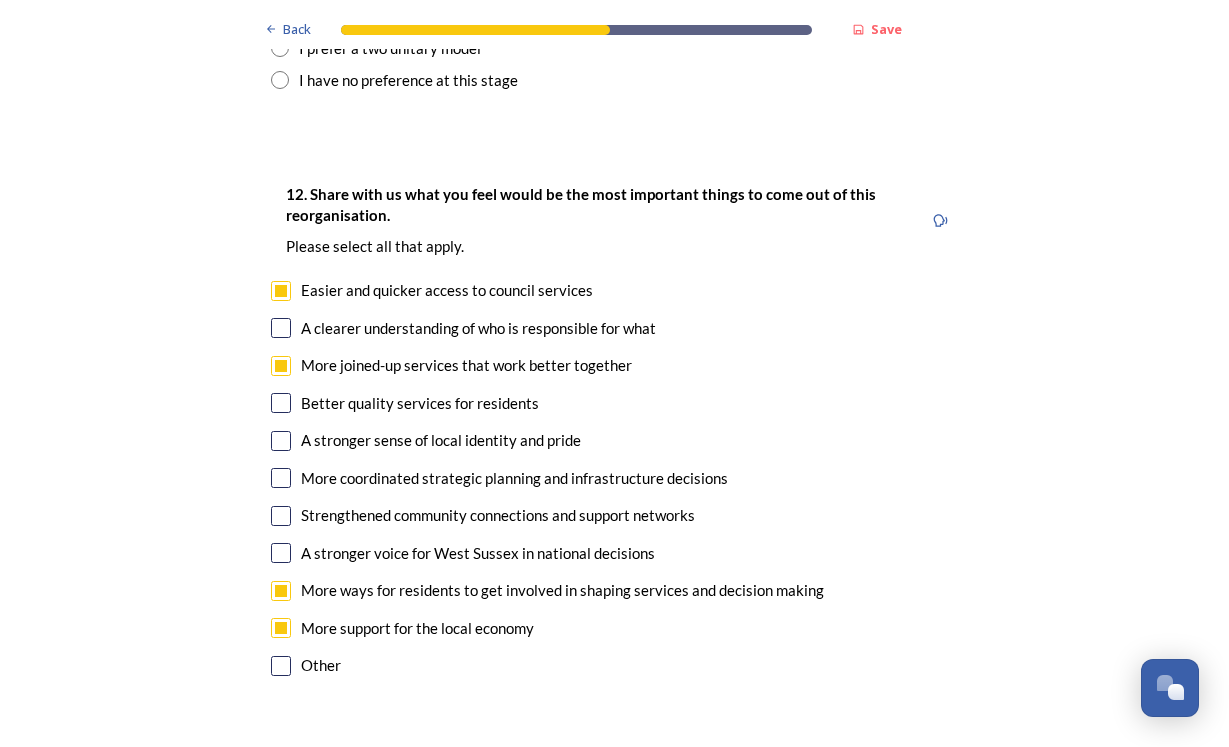 scroll, scrollTop: 0, scrollLeft: 0, axis: both 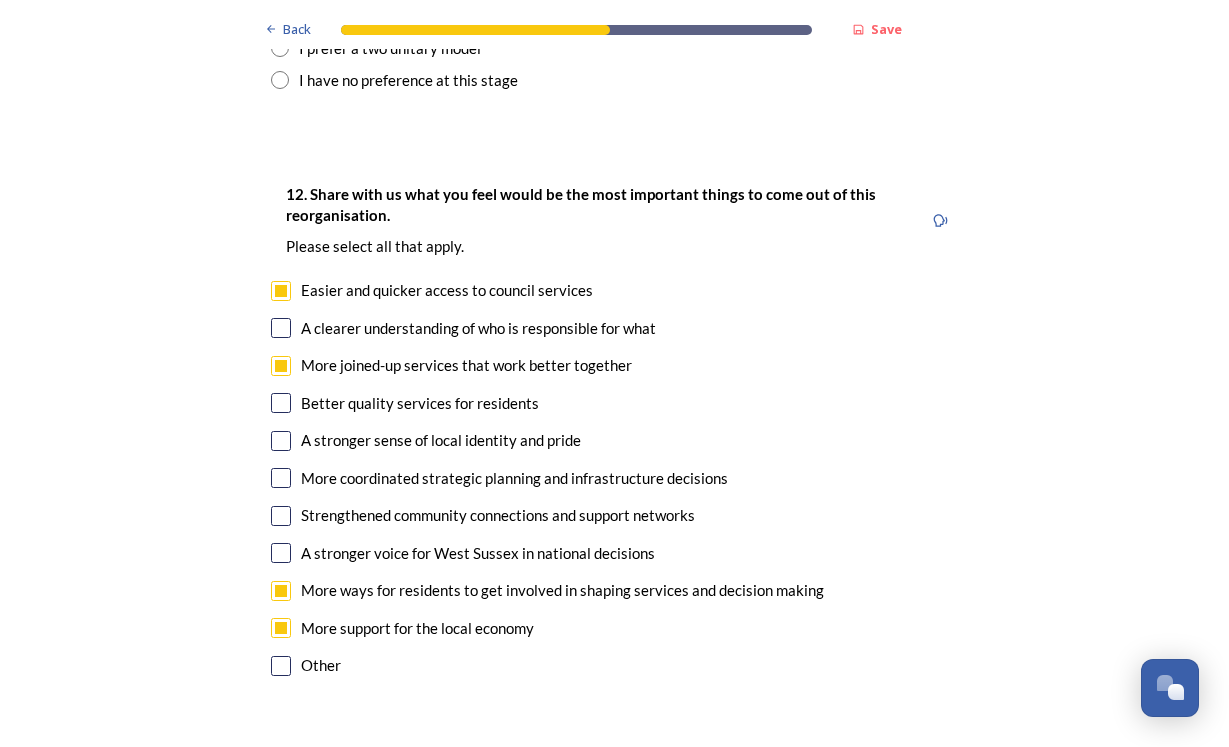 click at bounding box center [281, 516] 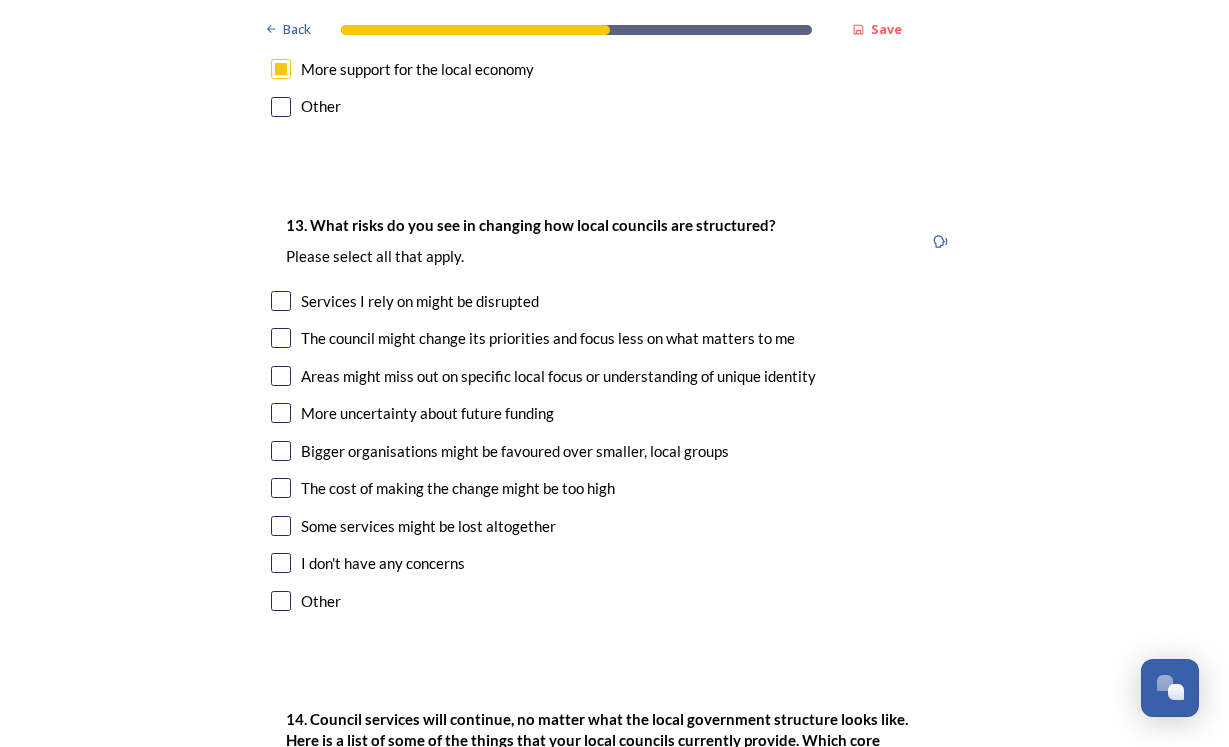 scroll, scrollTop: 3361, scrollLeft: 0, axis: vertical 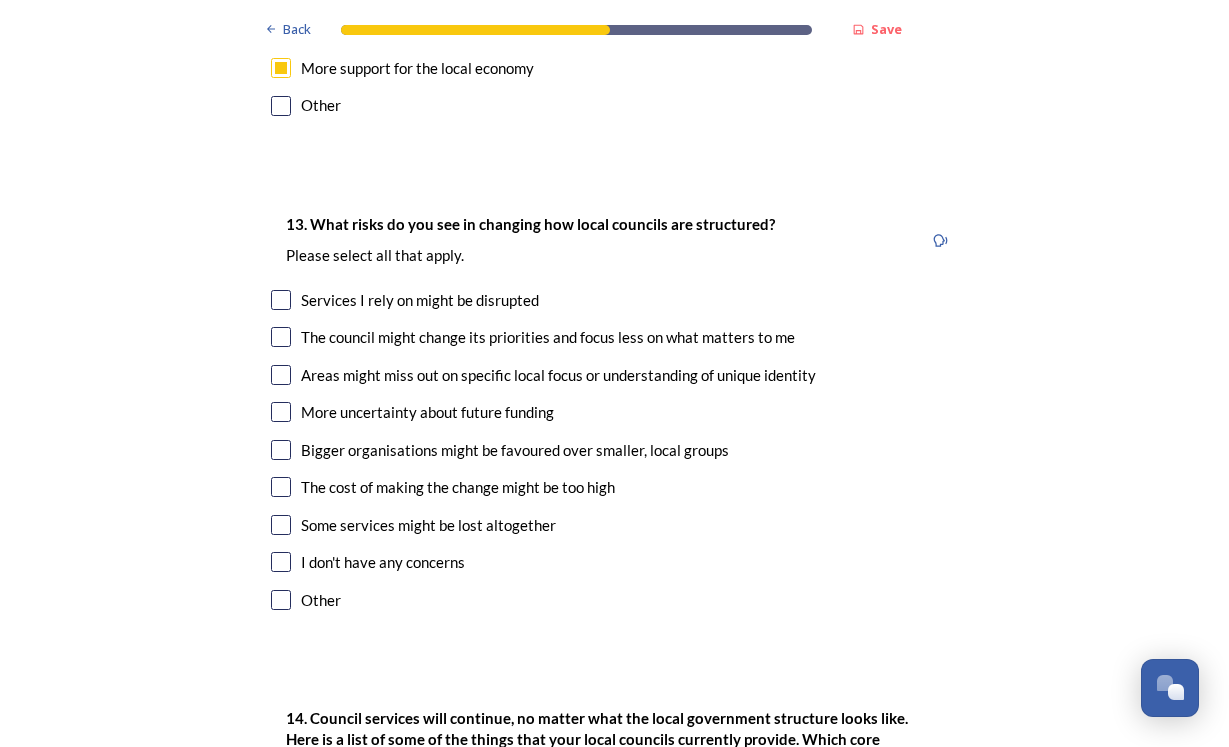 click at bounding box center [281, 375] 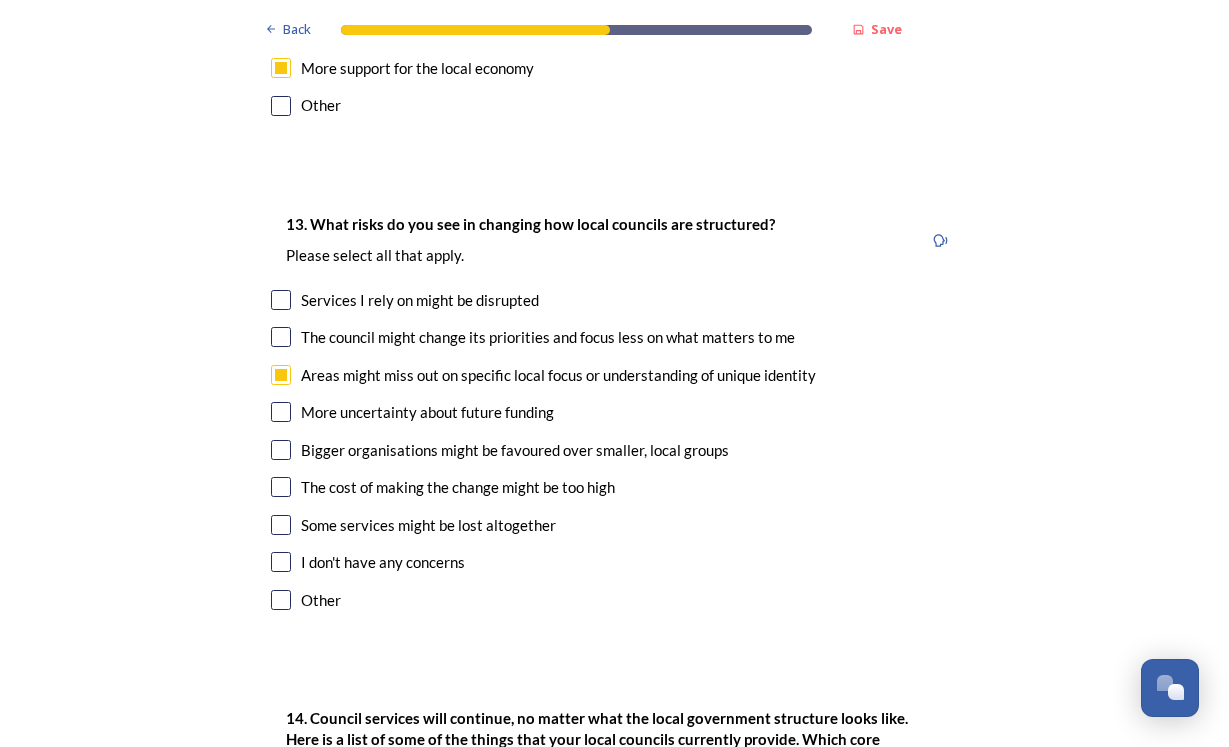 click at bounding box center [281, 450] 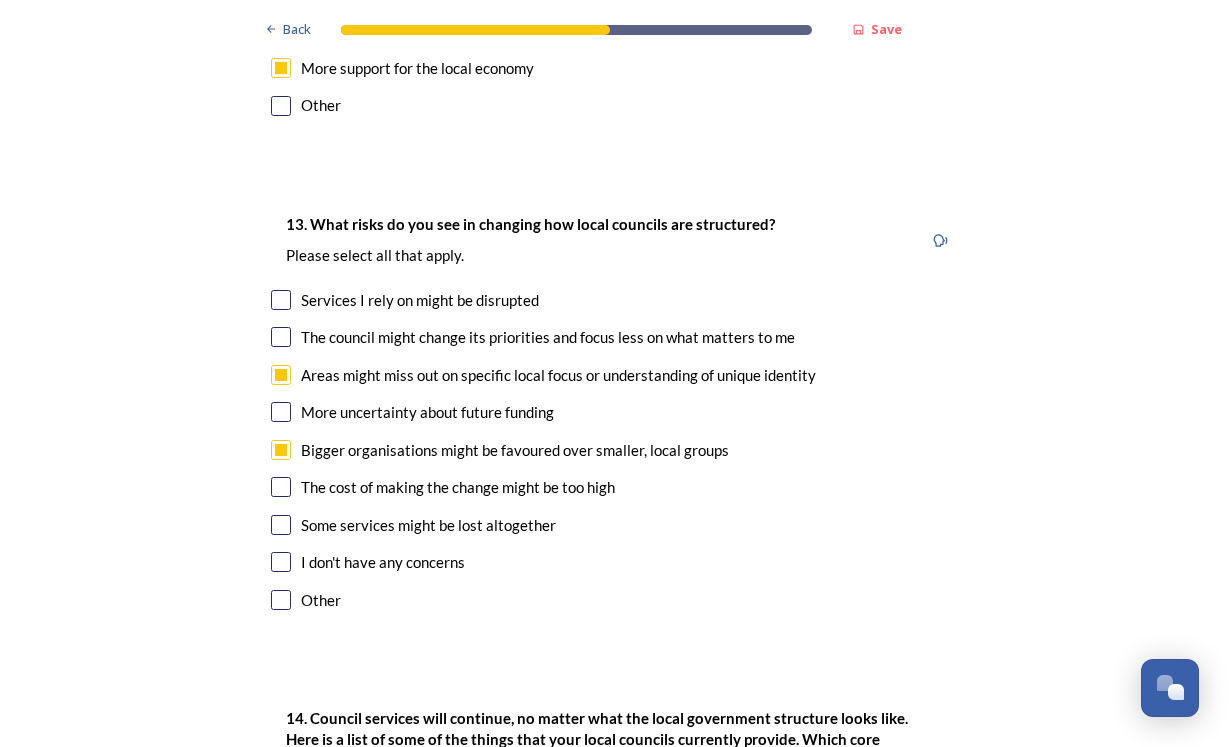 click at bounding box center [281, 525] 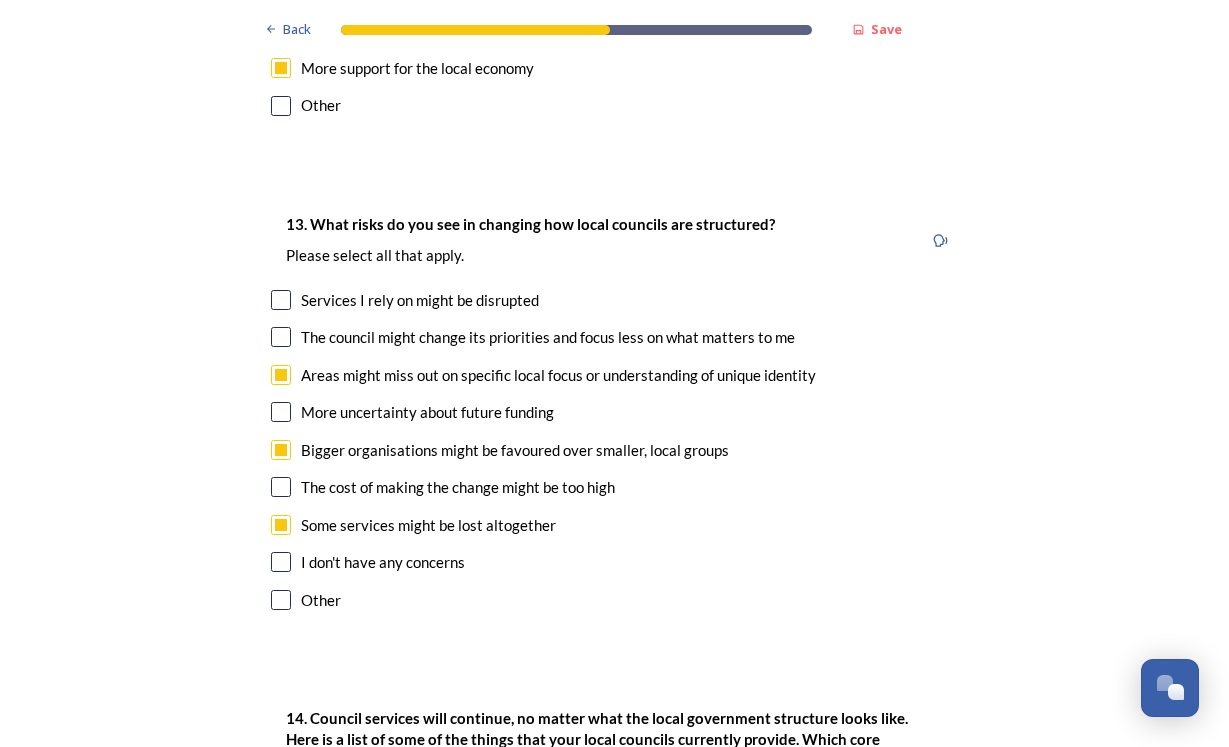 click at bounding box center [281, 337] 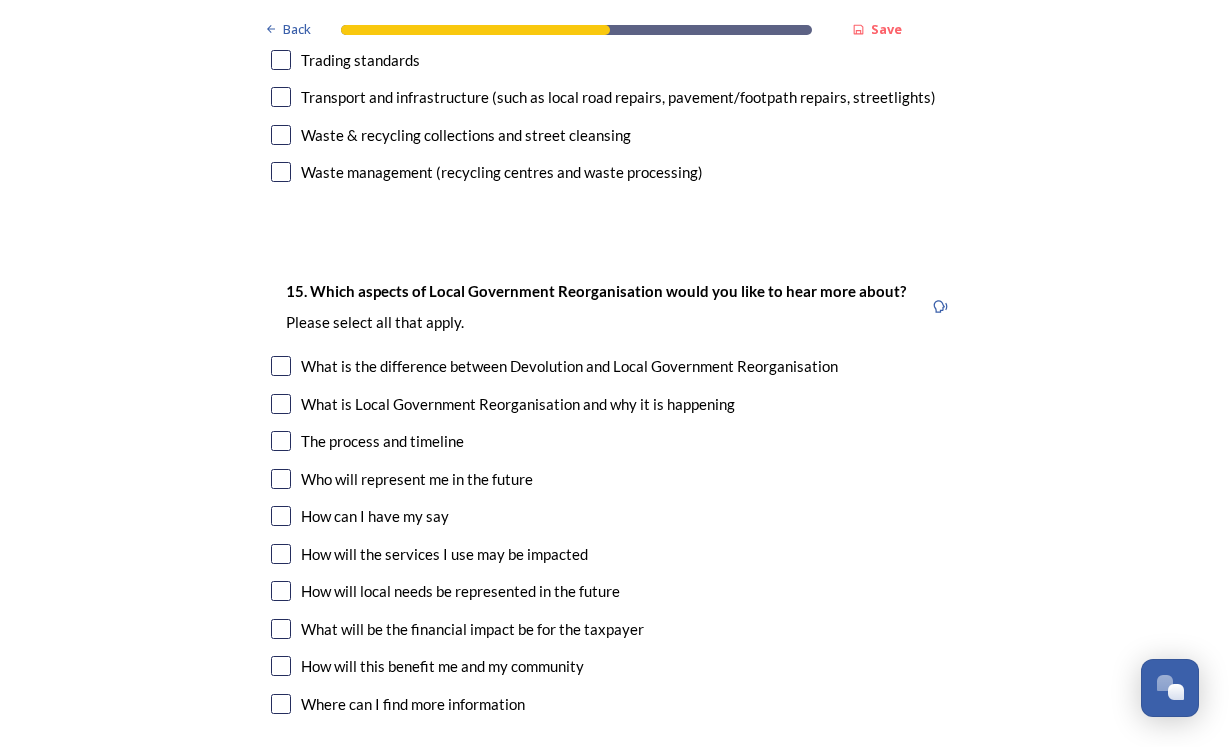 scroll, scrollTop: 4826, scrollLeft: 0, axis: vertical 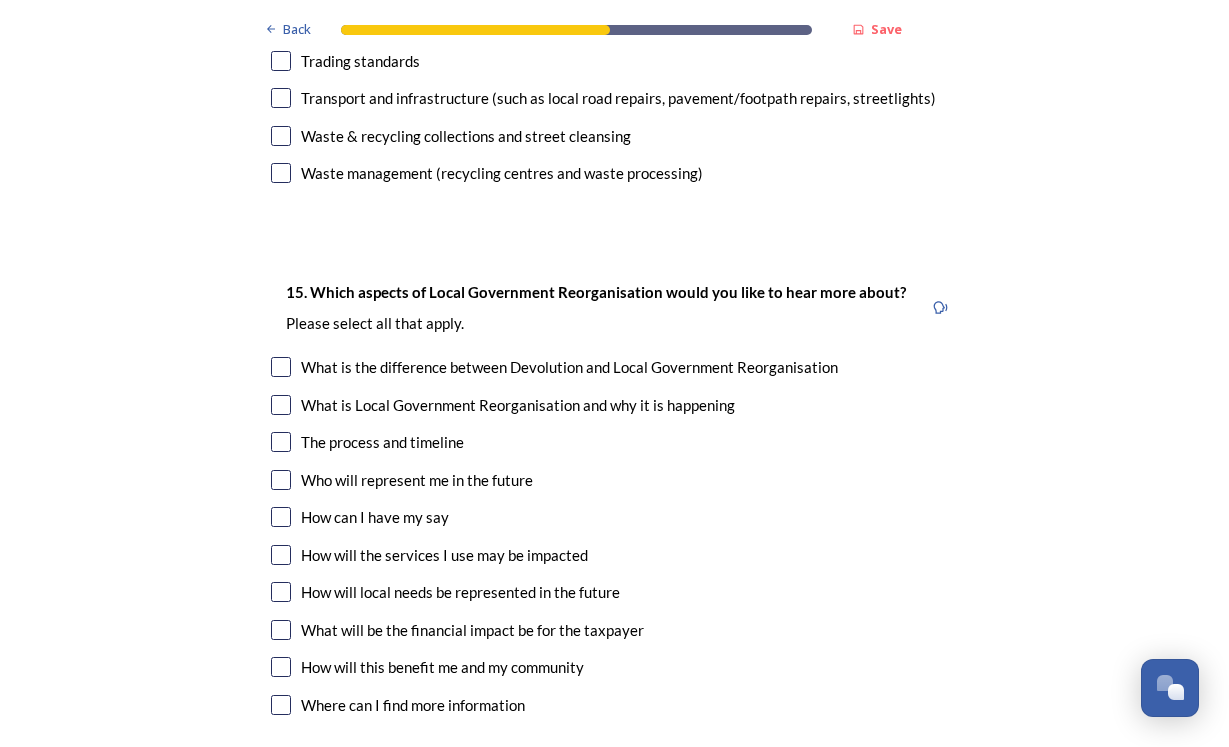 click at bounding box center [281, 592] 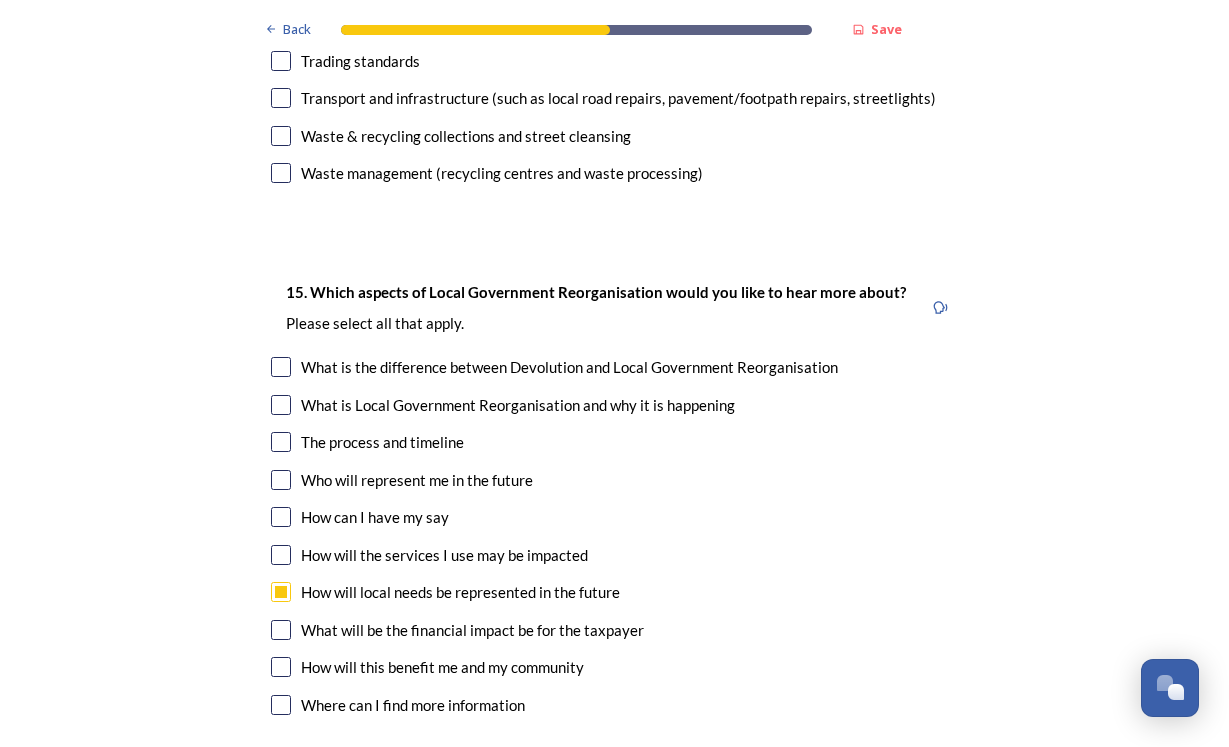 click at bounding box center (281, 630) 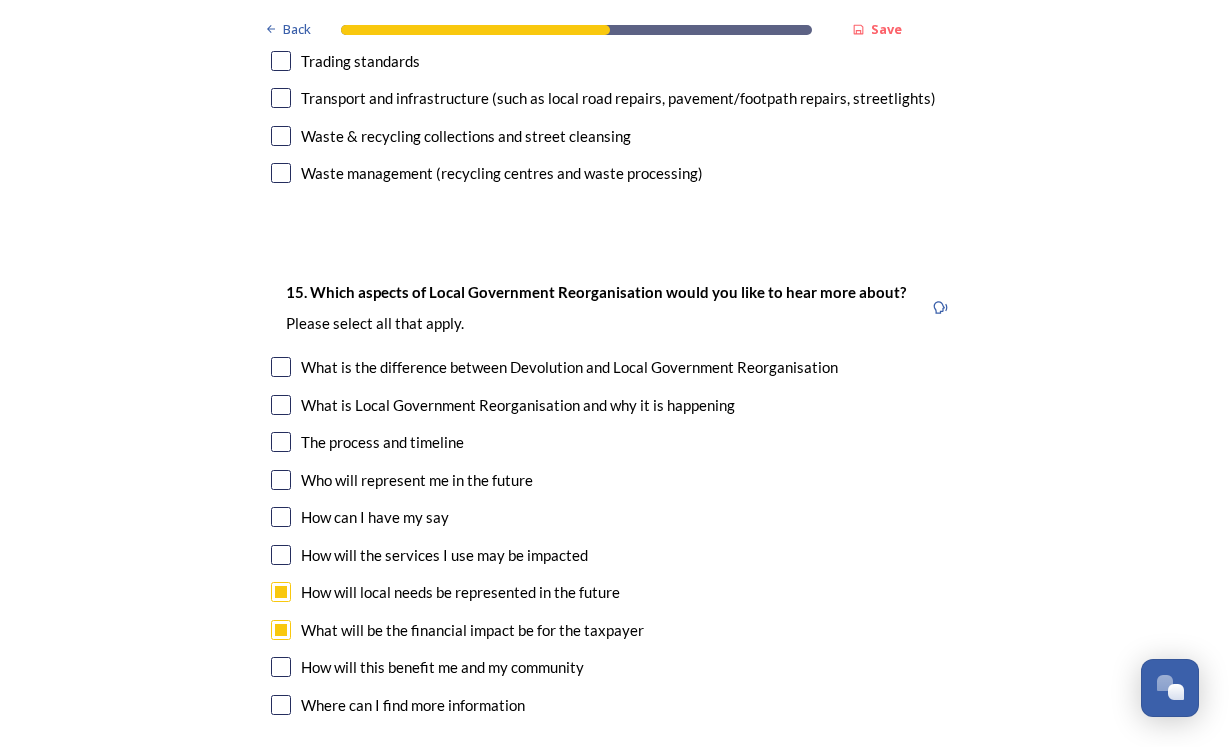 click at bounding box center (281, 667) 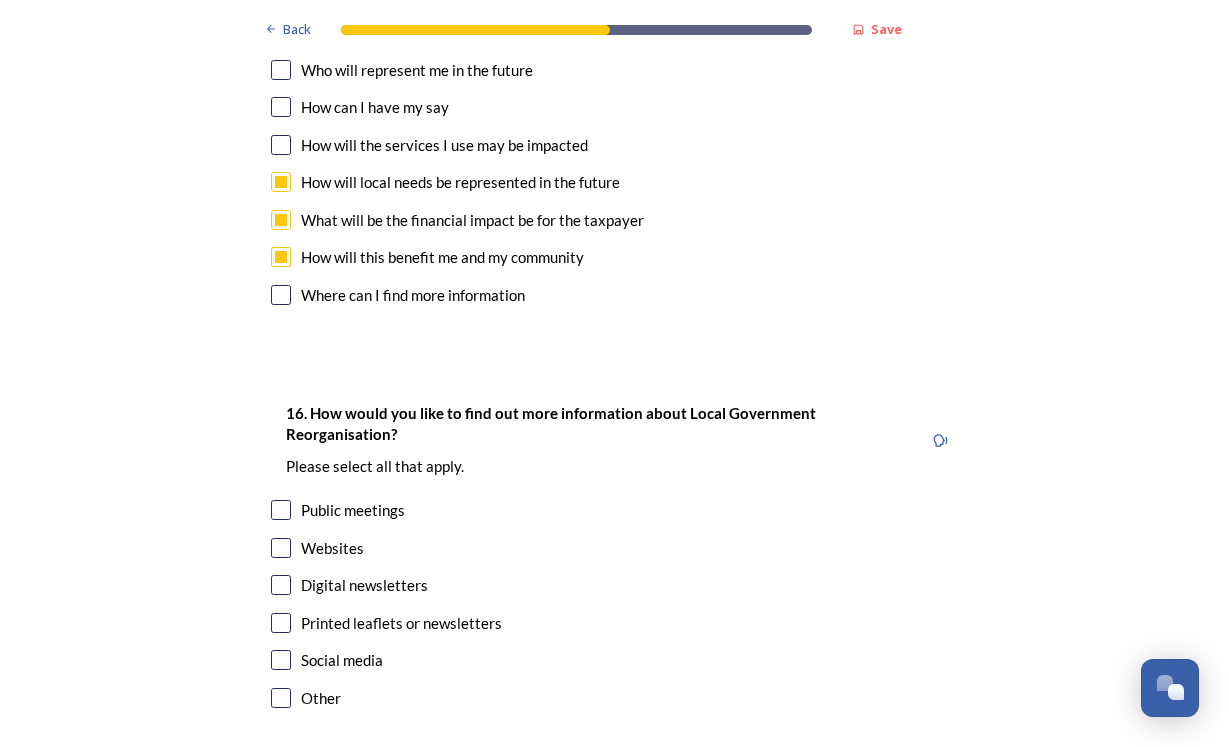 scroll, scrollTop: 5238, scrollLeft: 0, axis: vertical 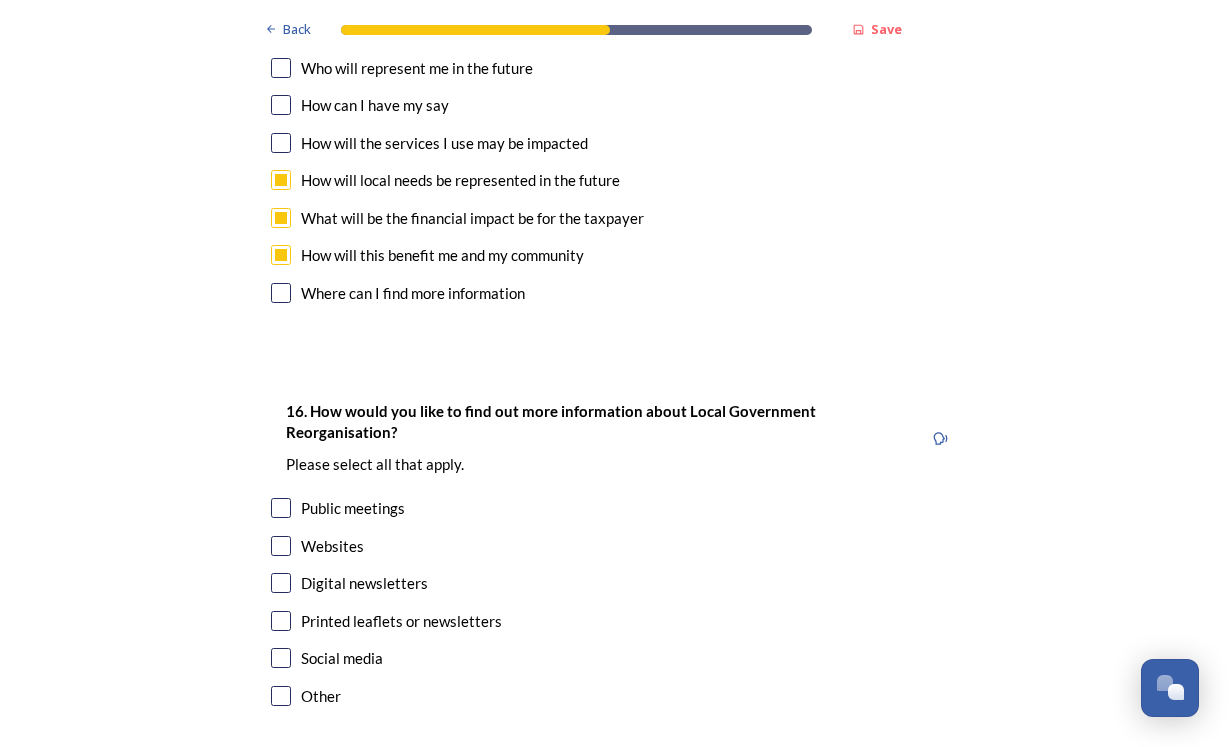 click at bounding box center [281, 508] 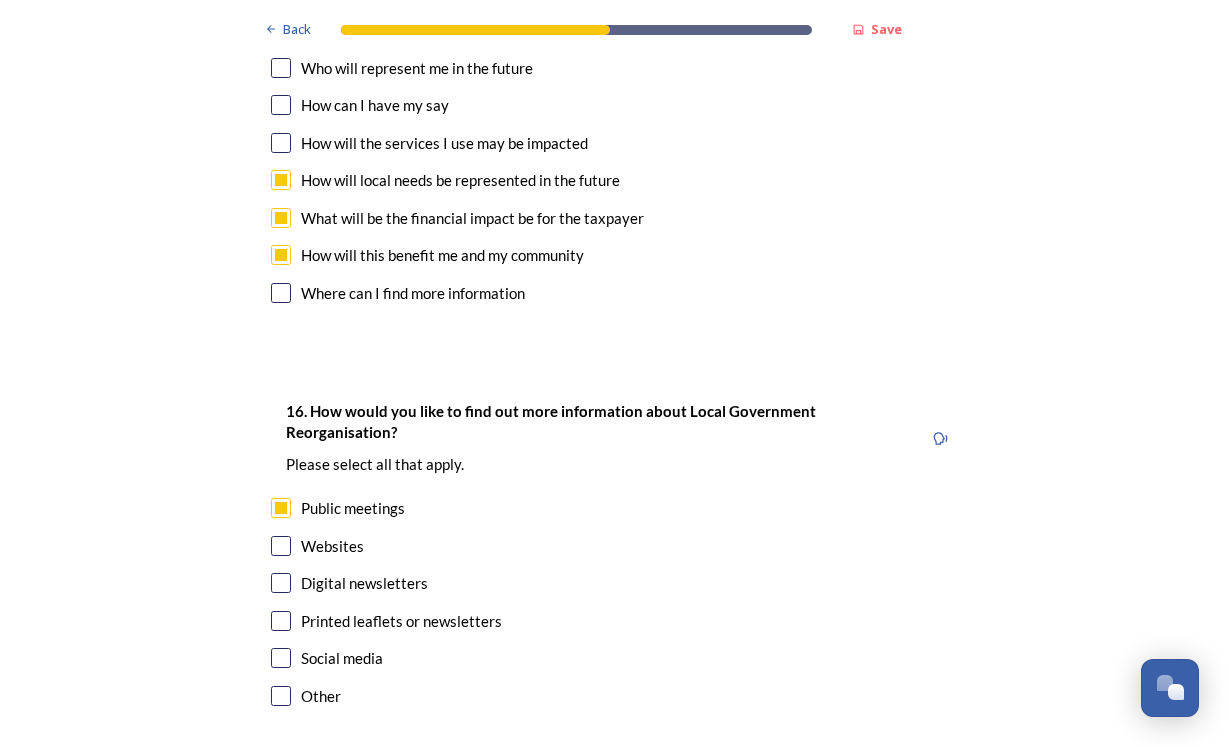 click at bounding box center (281, 546) 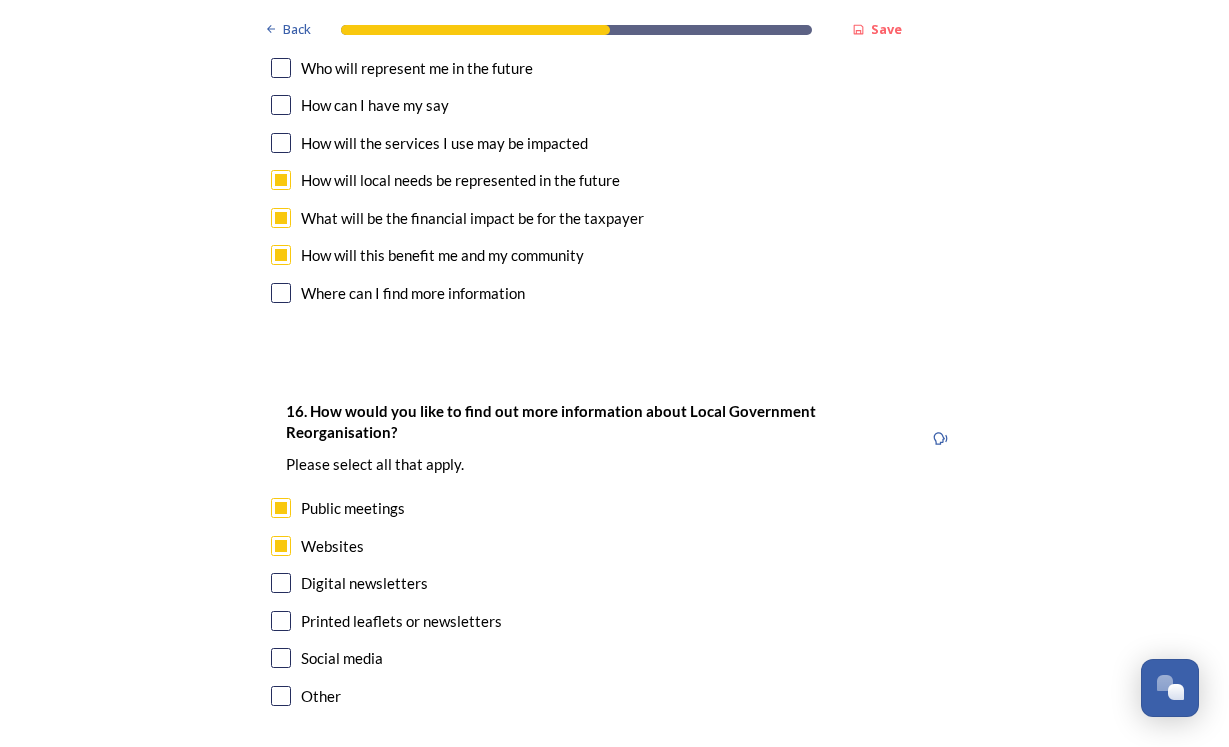 click at bounding box center [281, 583] 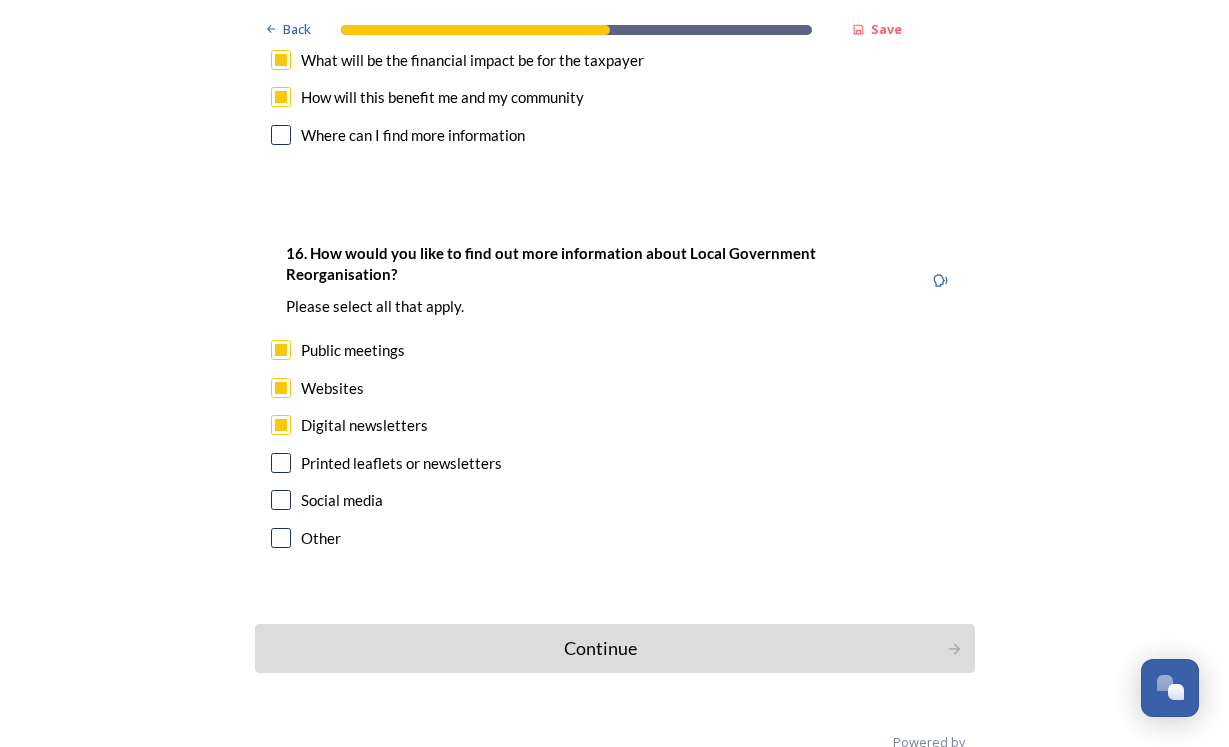 scroll, scrollTop: 5395, scrollLeft: 0, axis: vertical 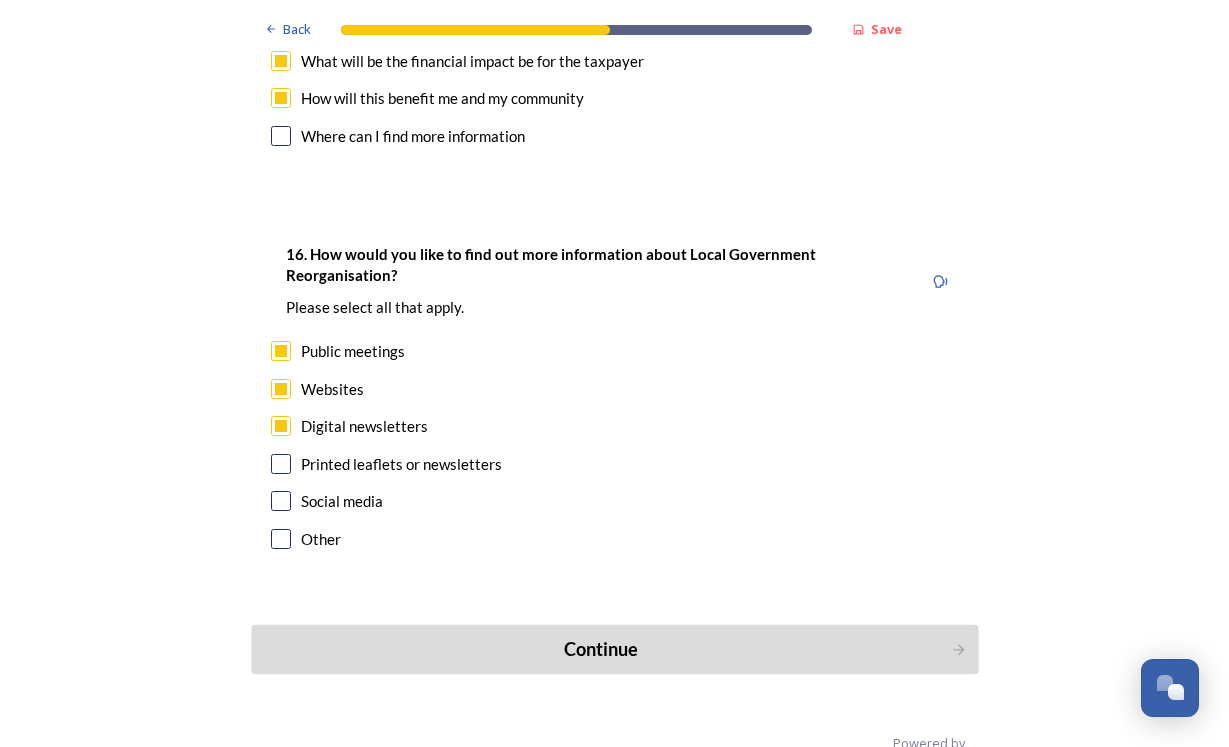 click on "Continue" at bounding box center (600, 649) 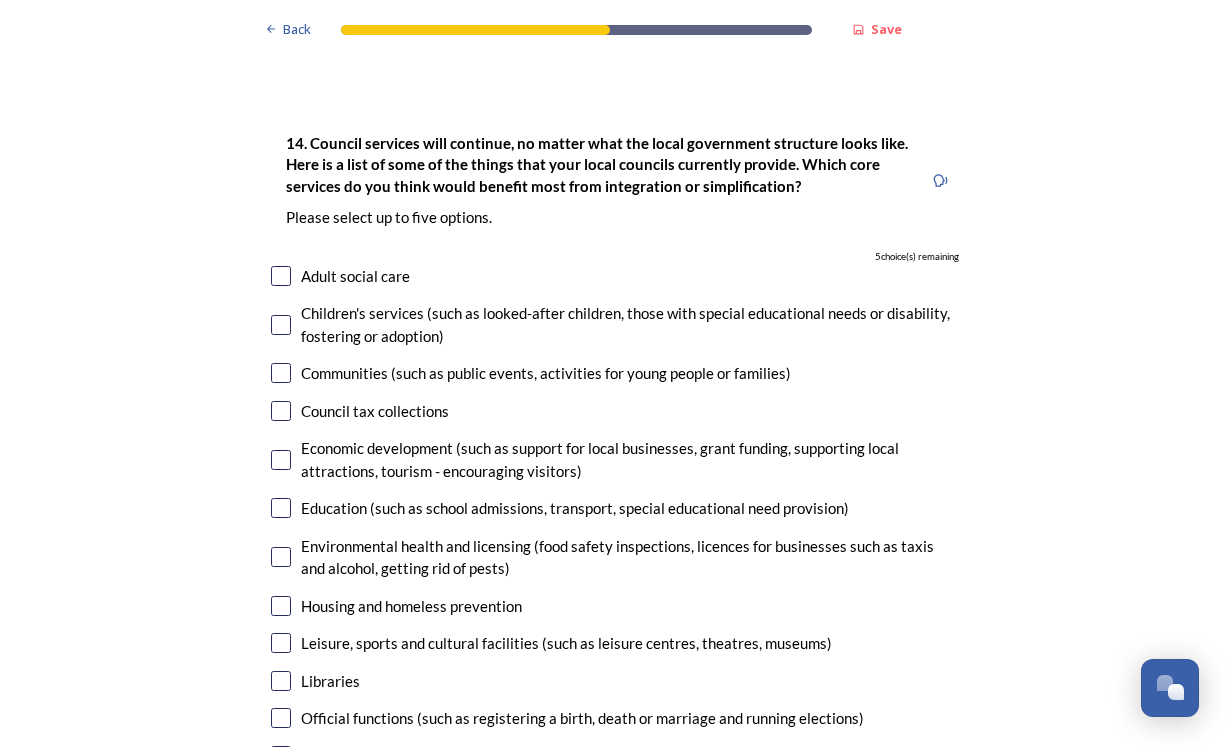 scroll, scrollTop: 3932, scrollLeft: 0, axis: vertical 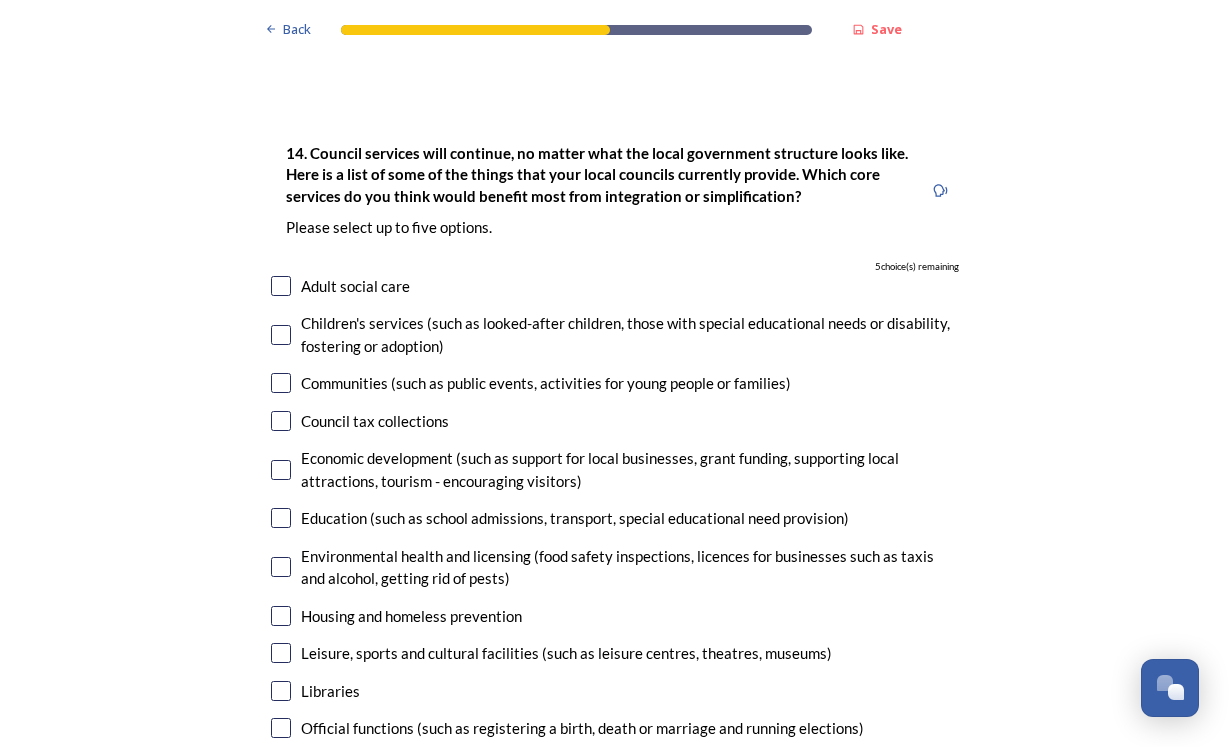 click at bounding box center (281, 470) 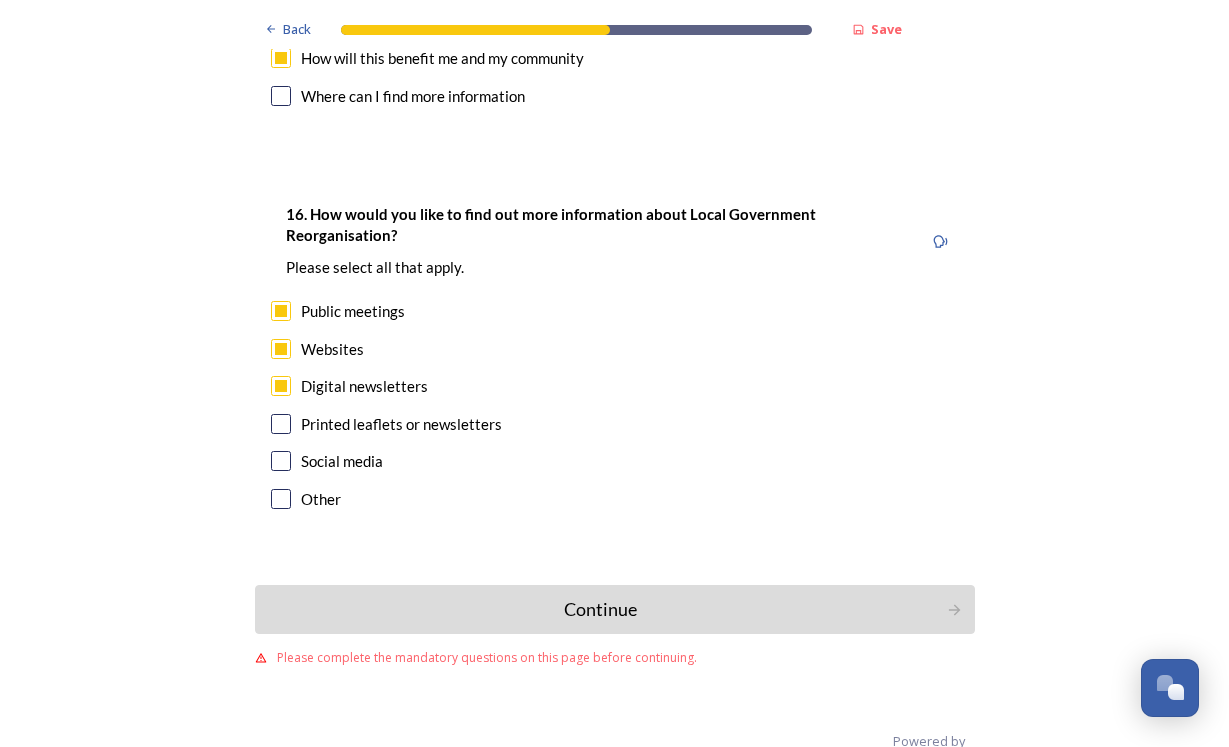 scroll, scrollTop: 5433, scrollLeft: 0, axis: vertical 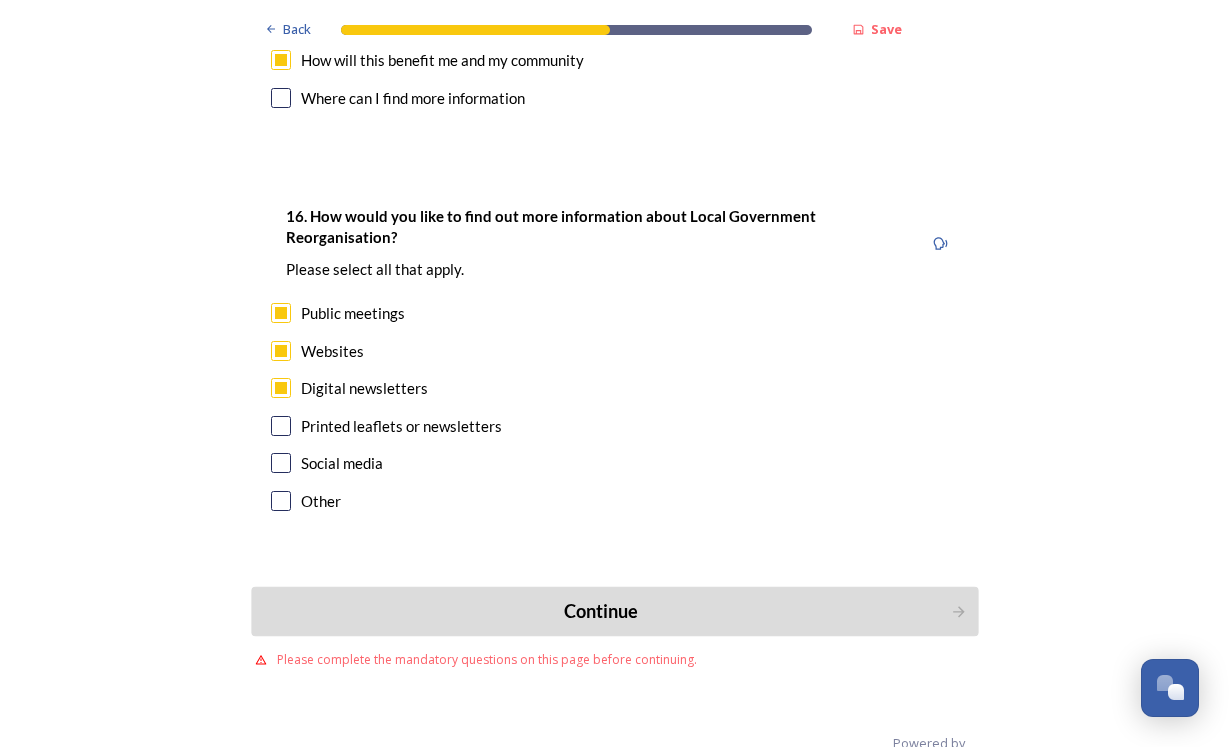 click on "Continue" at bounding box center [600, 611] 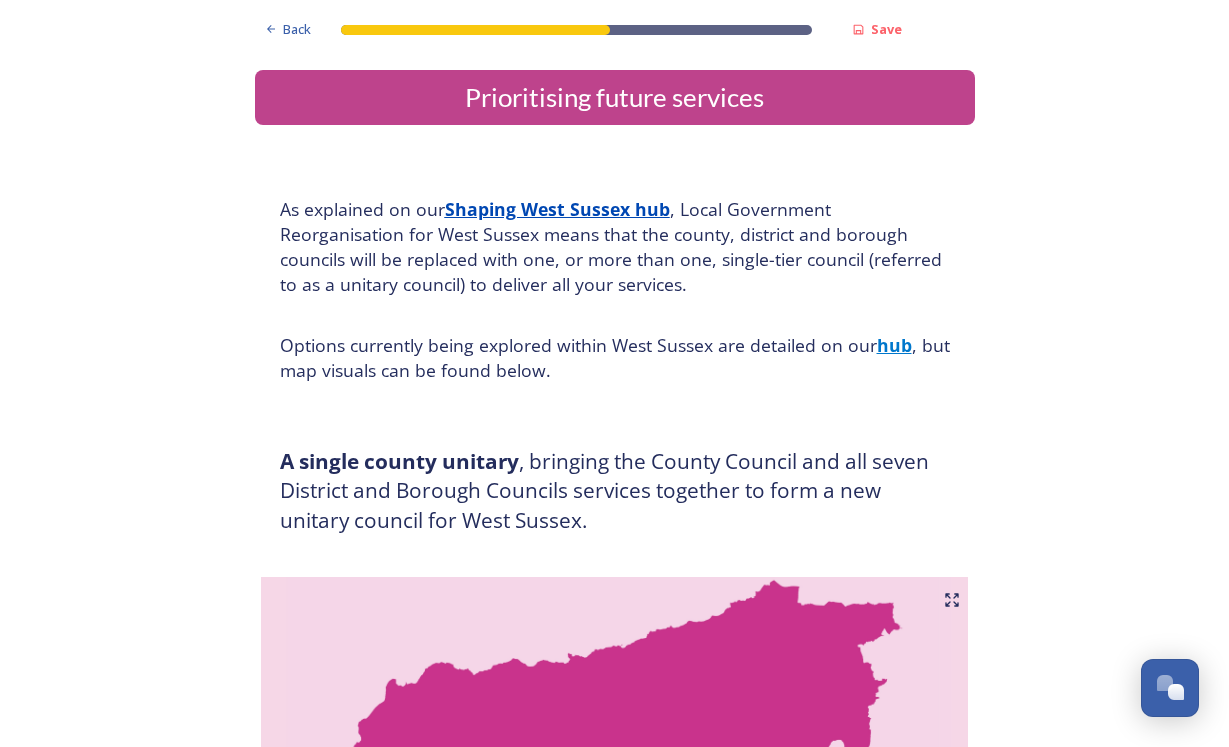 scroll, scrollTop: 0, scrollLeft: 0, axis: both 